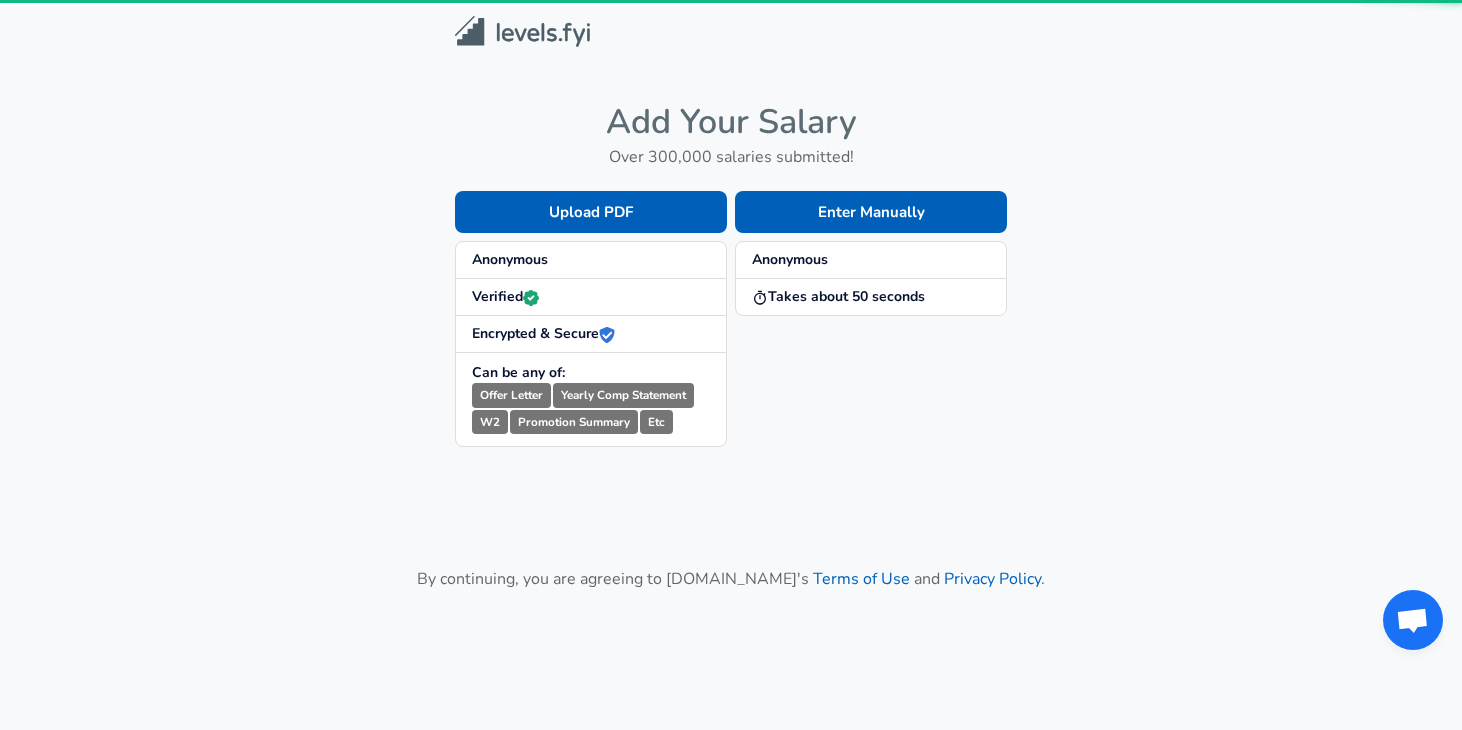 scroll, scrollTop: 0, scrollLeft: 0, axis: both 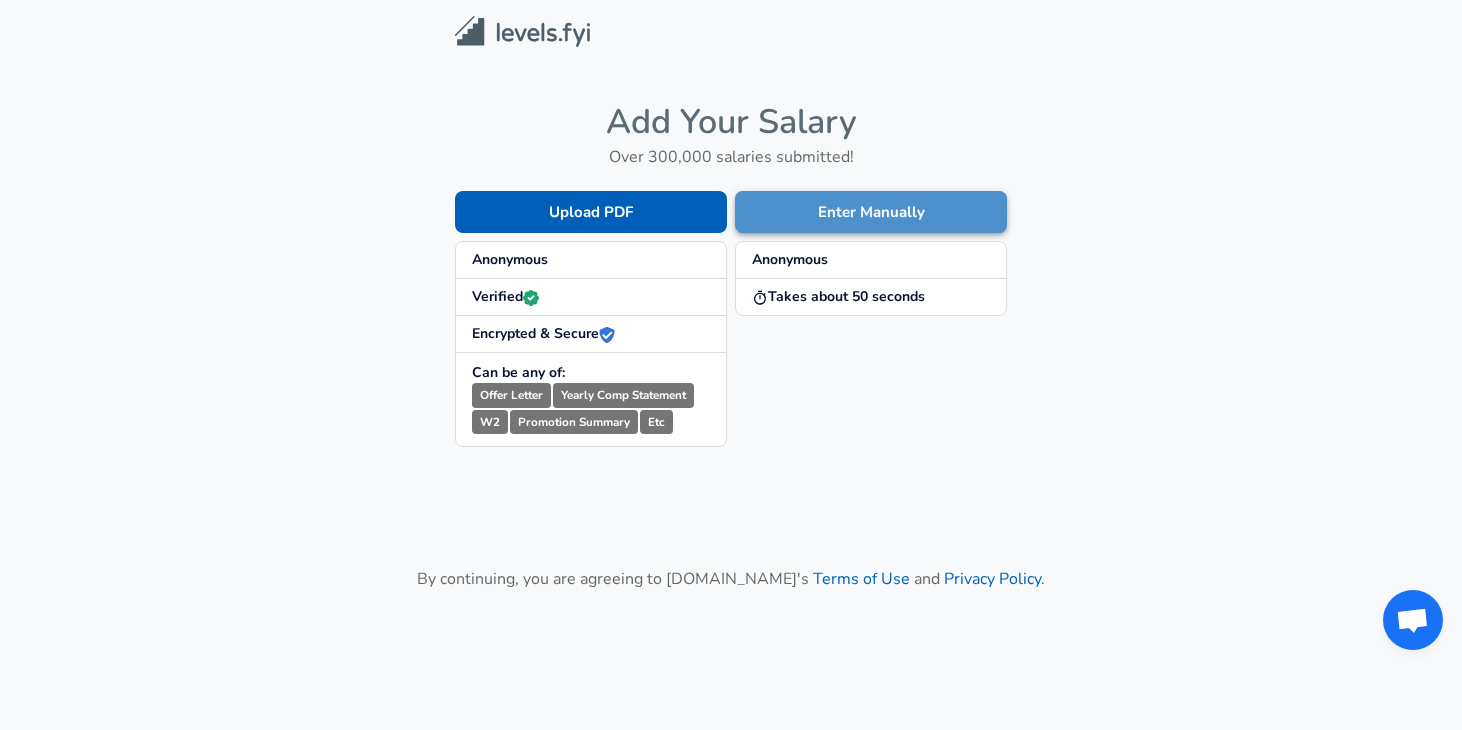 click on "Enter Manually" at bounding box center [871, 212] 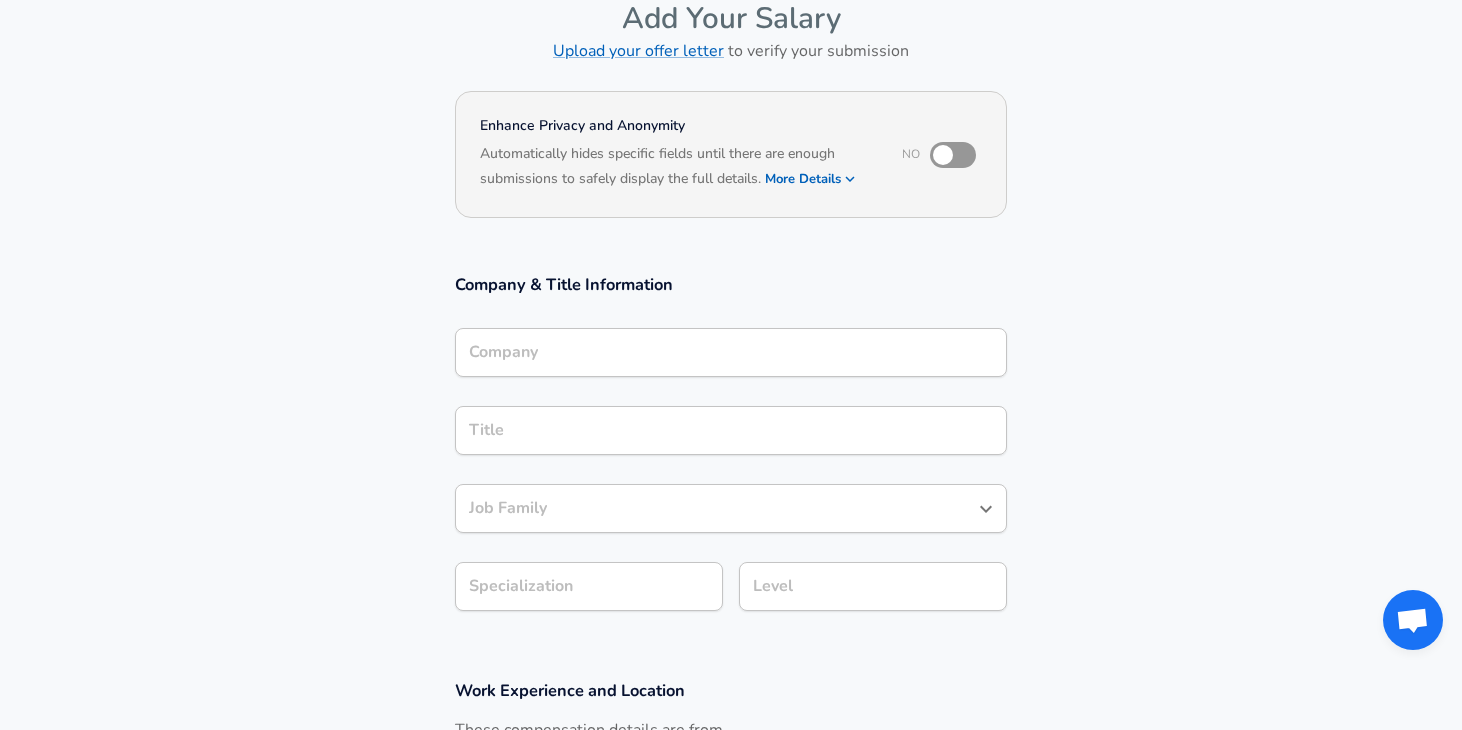 scroll, scrollTop: 117, scrollLeft: 0, axis: vertical 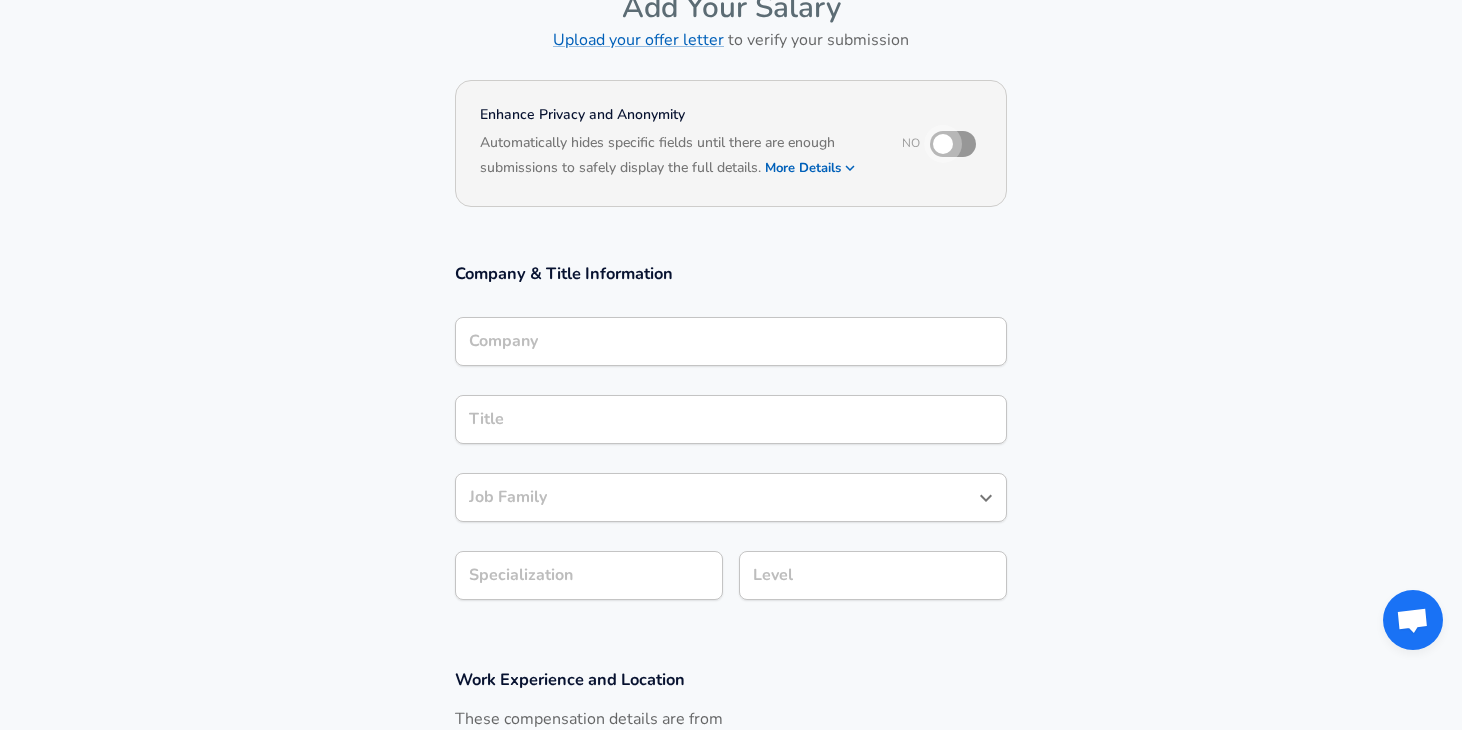 click at bounding box center (943, 144) 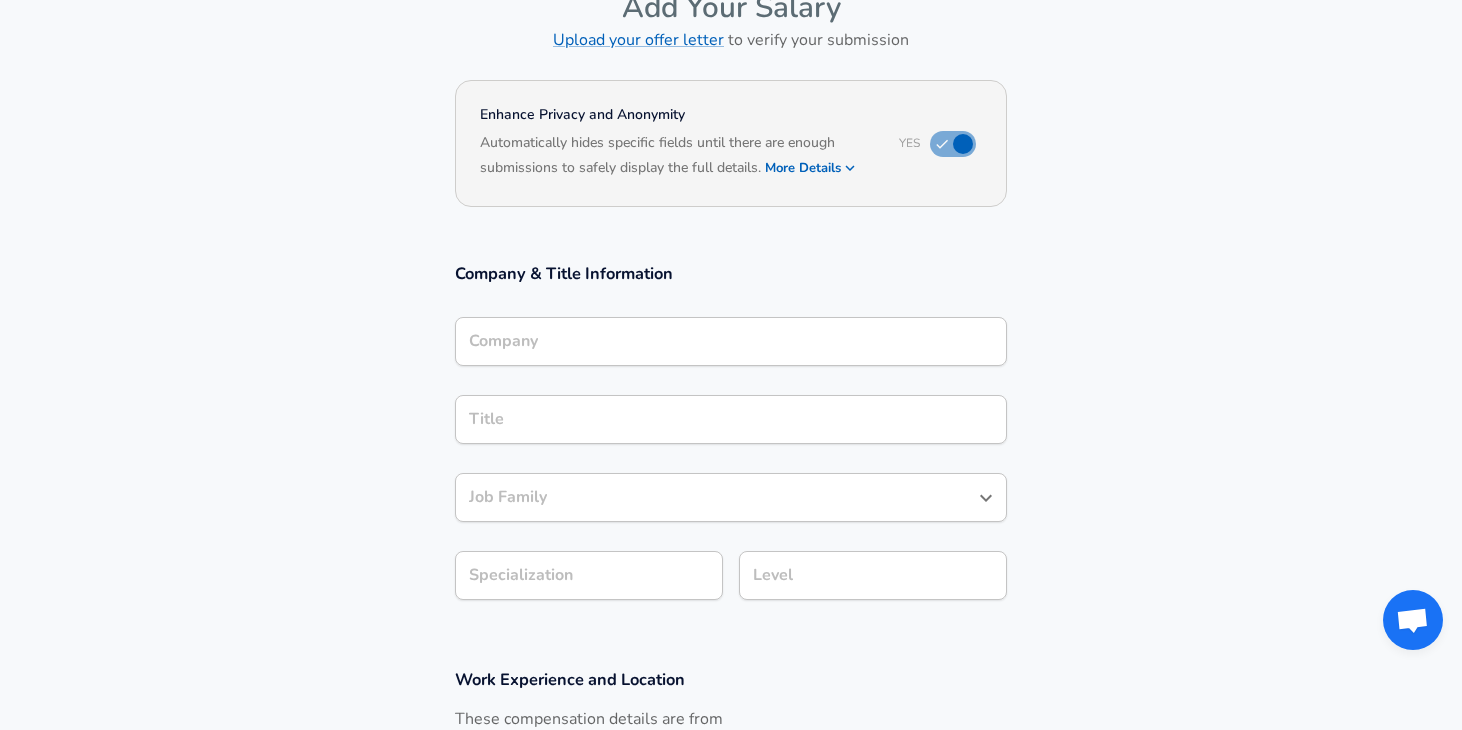 scroll, scrollTop: 137, scrollLeft: 0, axis: vertical 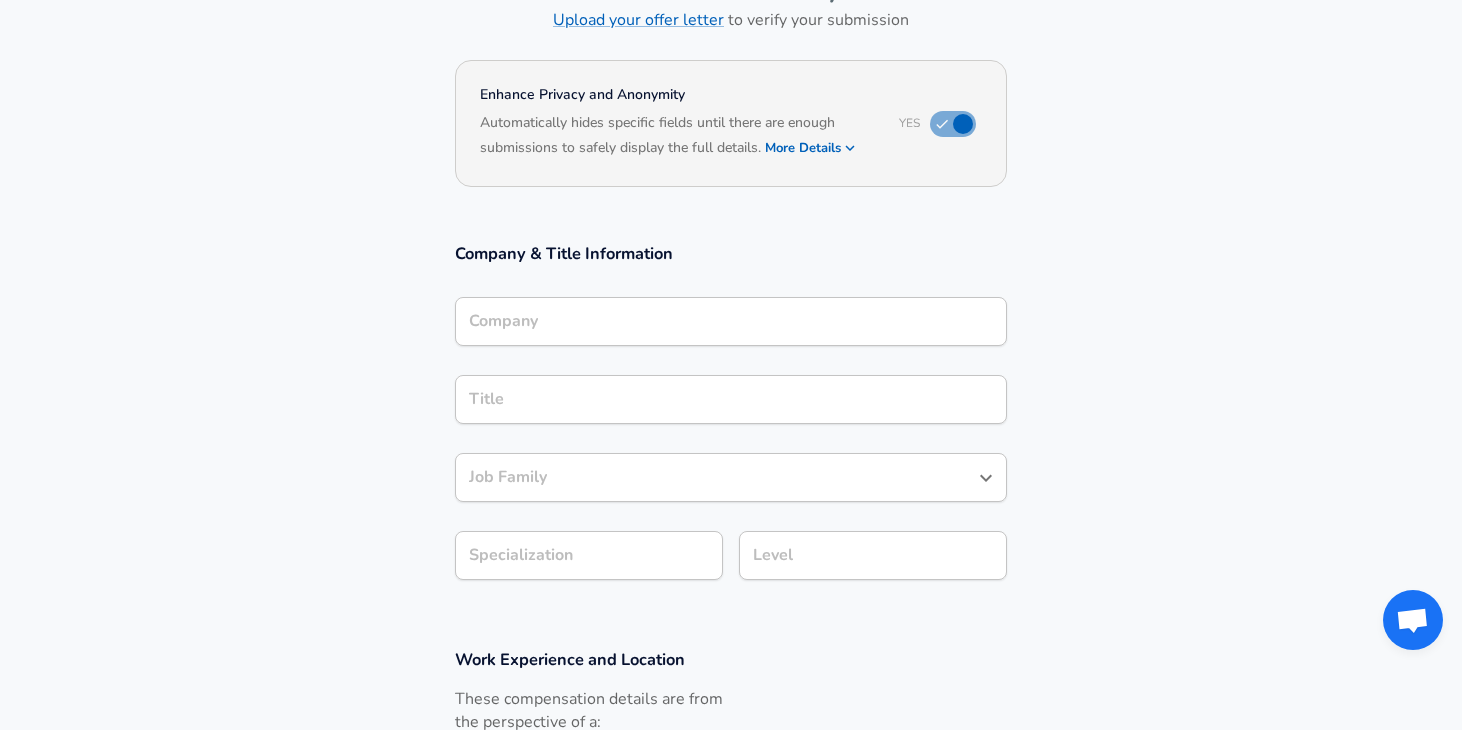 click on "Company" at bounding box center (731, 321) 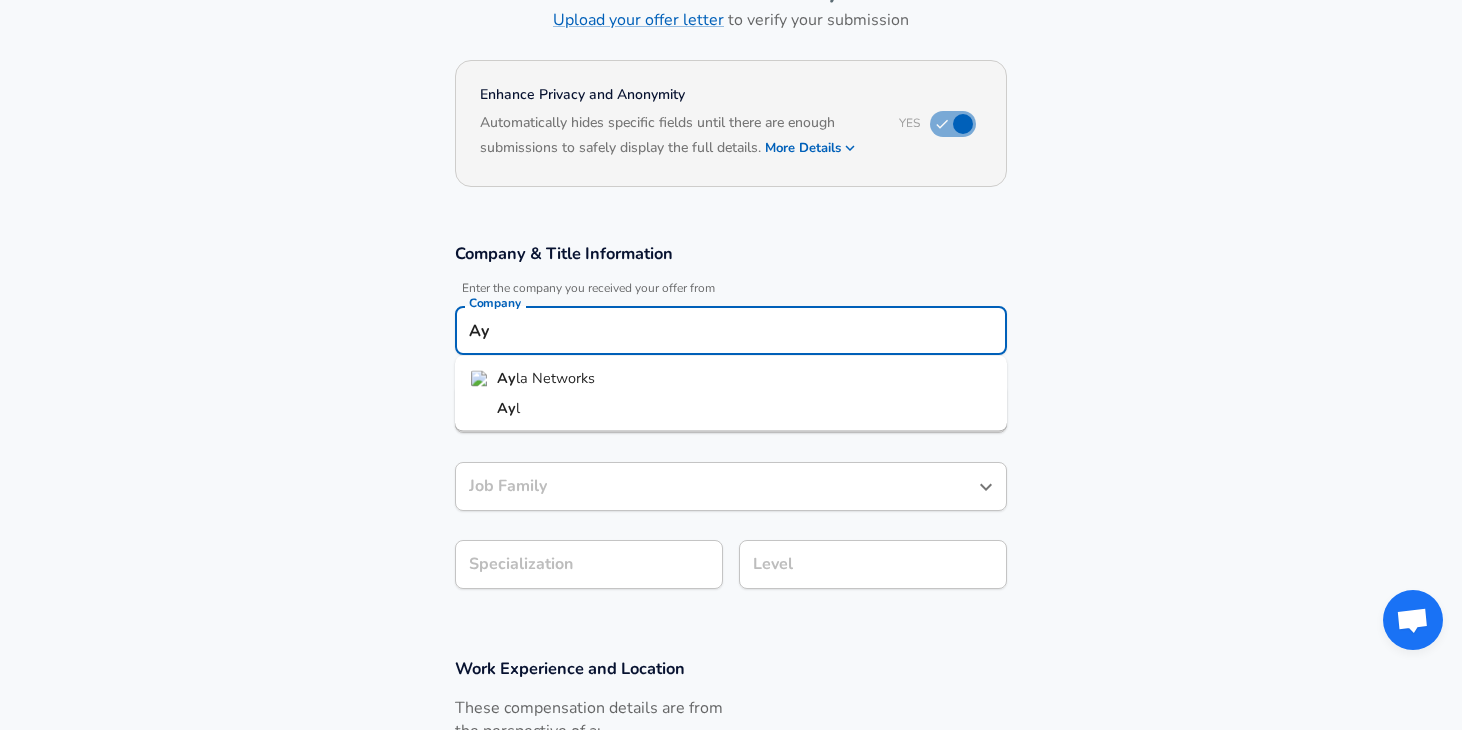 type on "A" 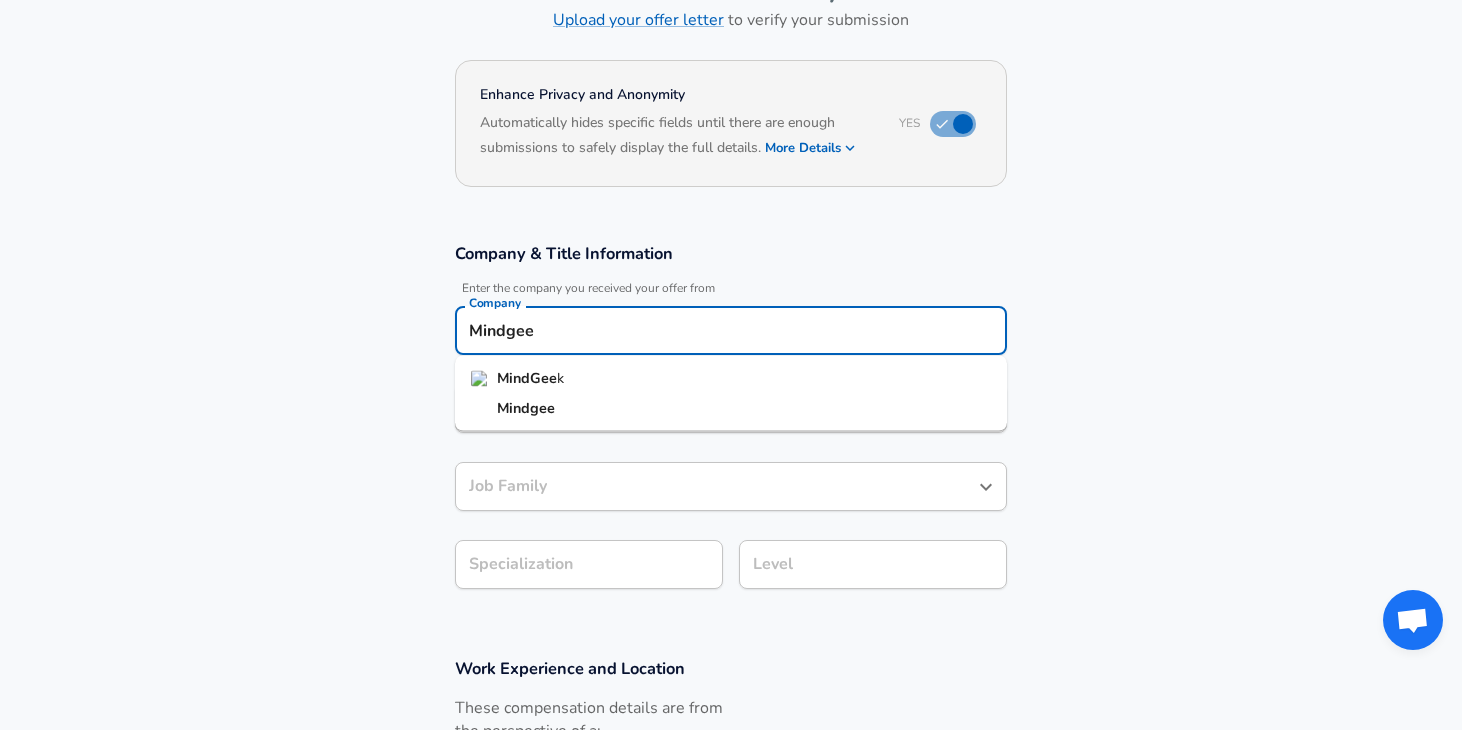 click on "MindGee k" at bounding box center (731, 379) 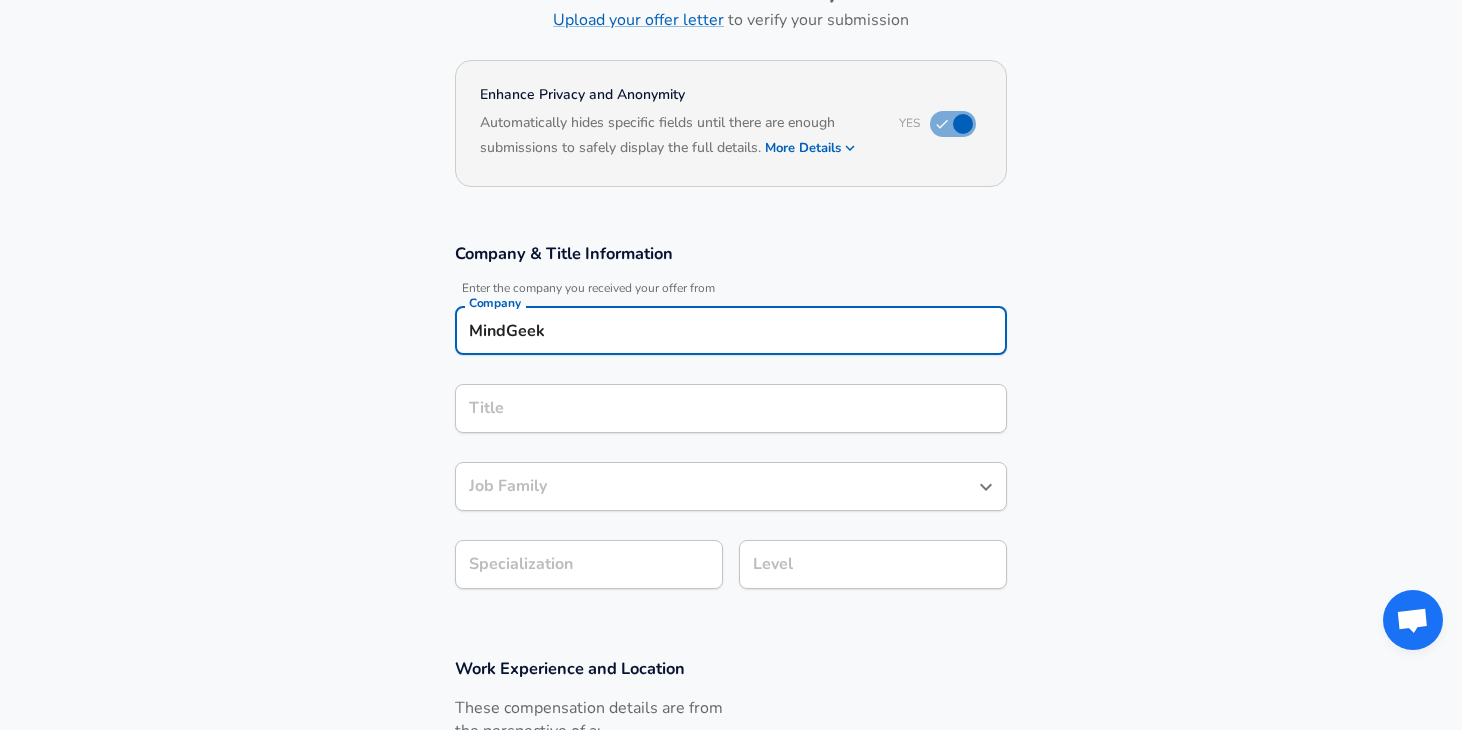 type on "MindGeek" 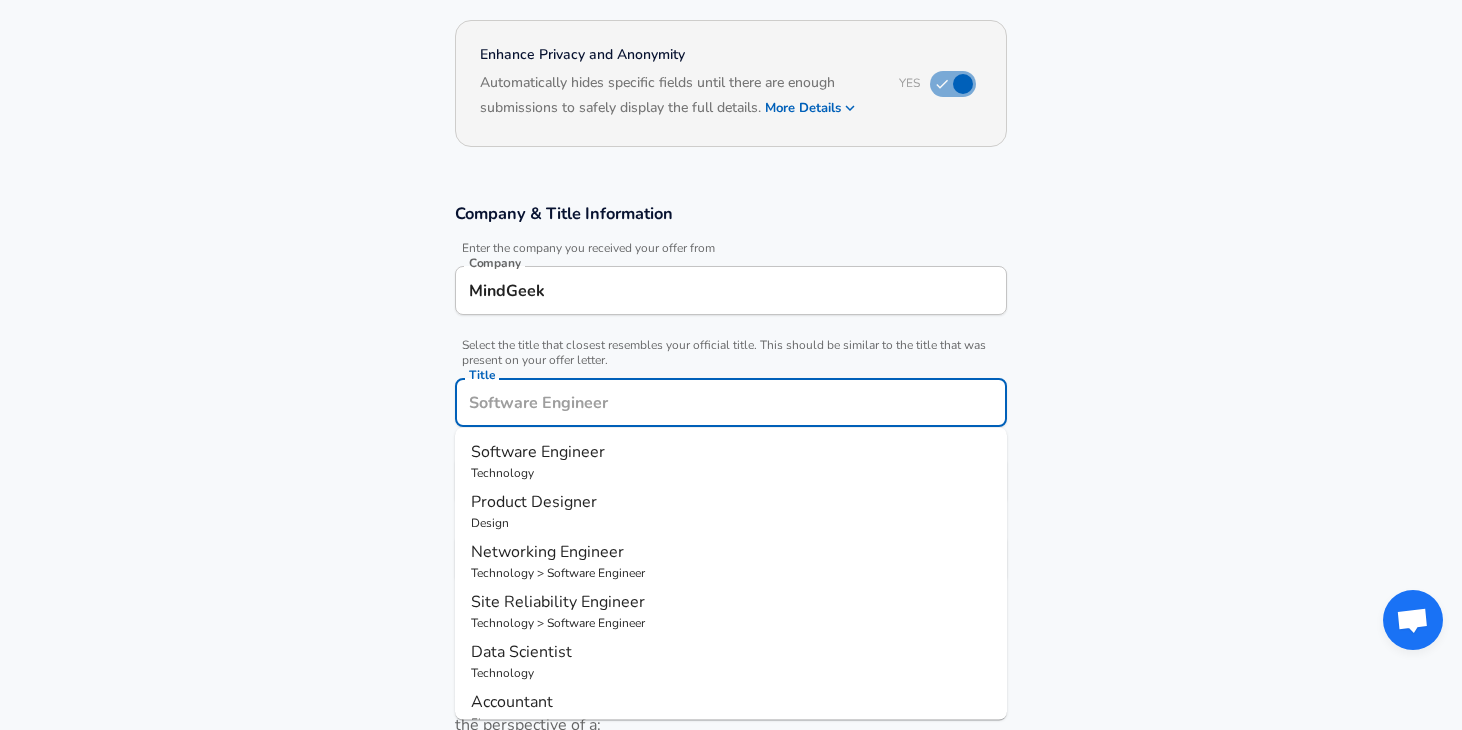 click on "Technology" at bounding box center [731, 473] 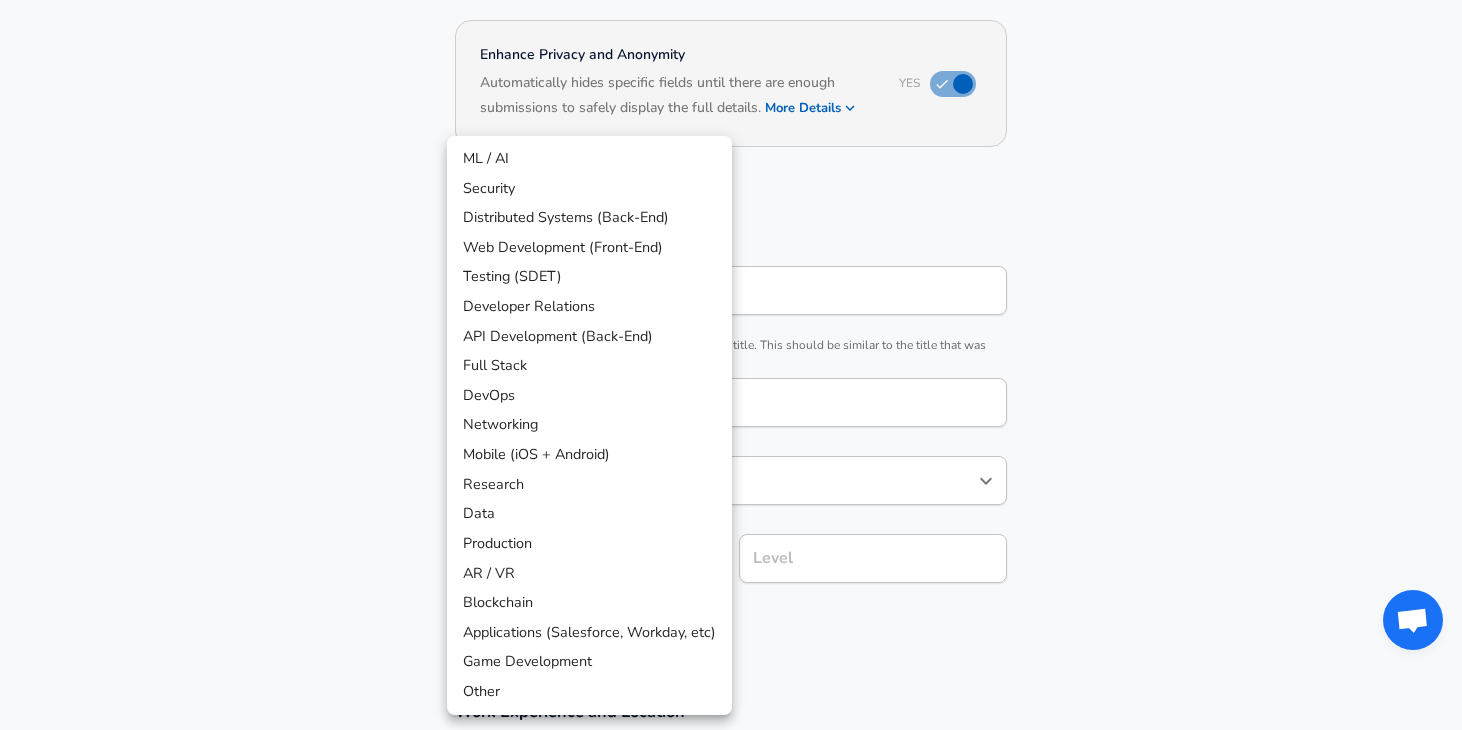 scroll, scrollTop: 237, scrollLeft: 0, axis: vertical 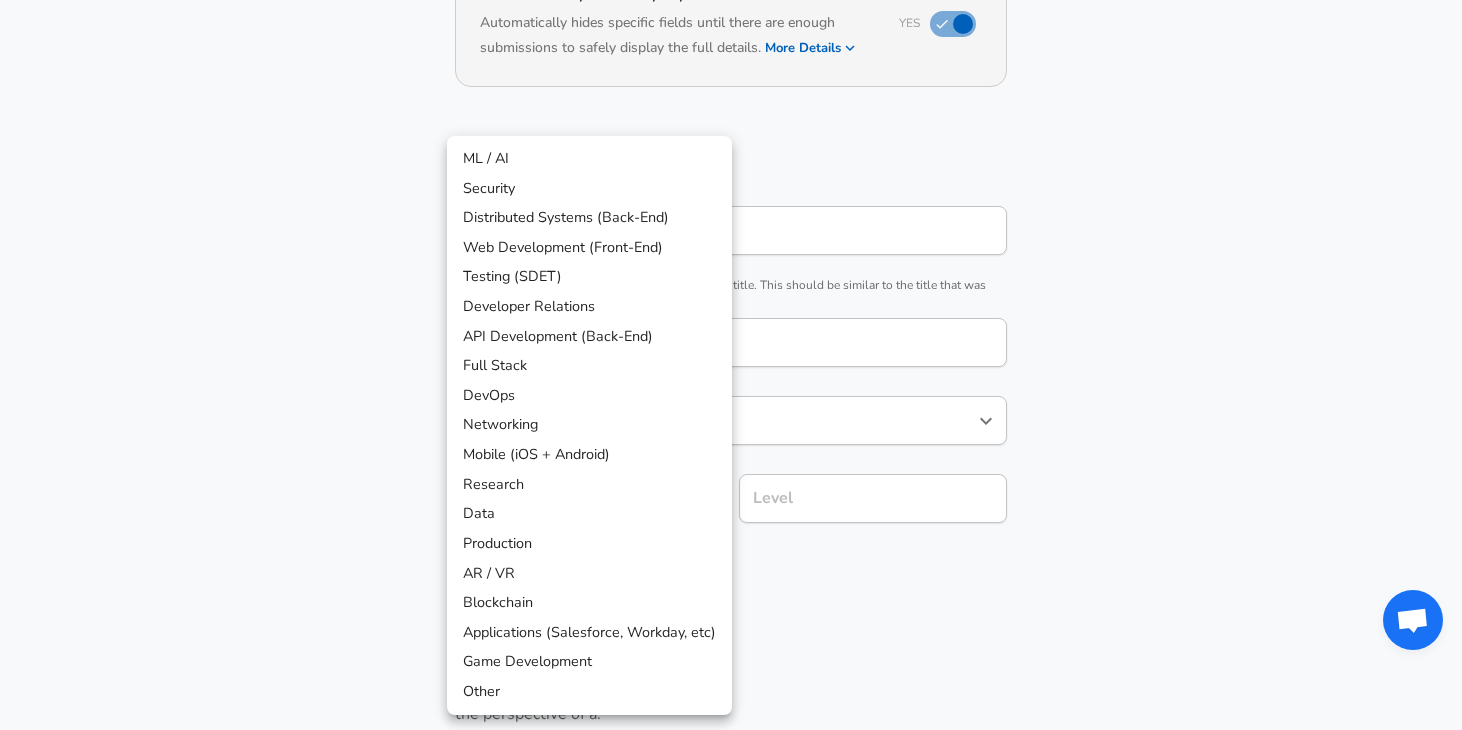 click on "Restart Add Your Salary Upload your offer letter   to verify your submission Enhance Privacy and Anonymity Yes Automatically hides specific fields until there are enough submissions to safely display the full details.   More Details Based on your submission and the data points that we have already collected, we will automatically hide and anonymize specific fields if there aren't enough data points to remain sufficiently anonymous. Company & Title Information   Enter the company you received your offer from Company MindGeek Company   Select the title that closest resembles your official title. This should be similar to the title that was present on your offer letter. Title Software Engineer Title Job Family Software Engineer Job Family   Select a Specialization that best fits your role. If you can't find one, select 'Other' to enter a custom specialization Select Specialization ​ Select Specialization Level Level Work Experience and Location These compensation details are from the perspective of a: Employee" at bounding box center [731, 128] 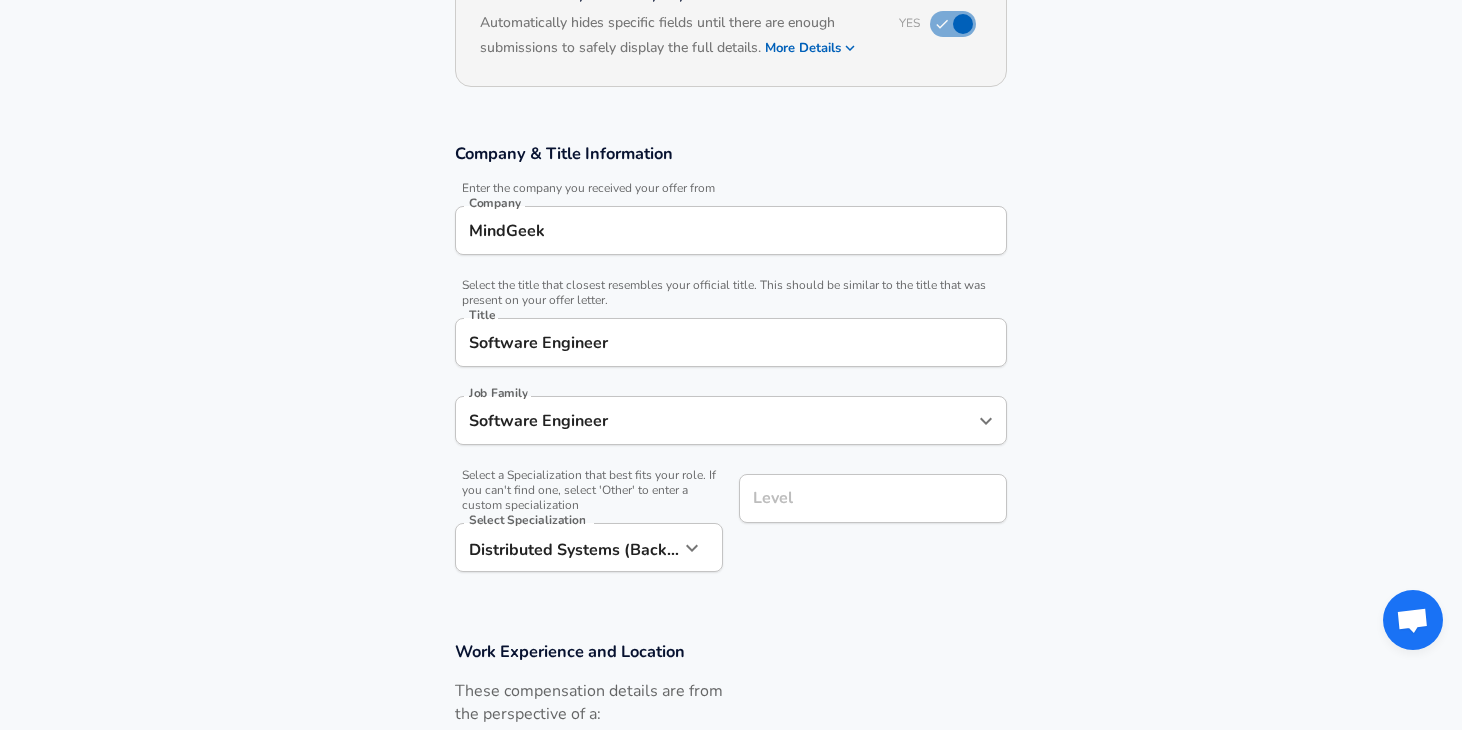 click on "Level Level" at bounding box center (865, 521) 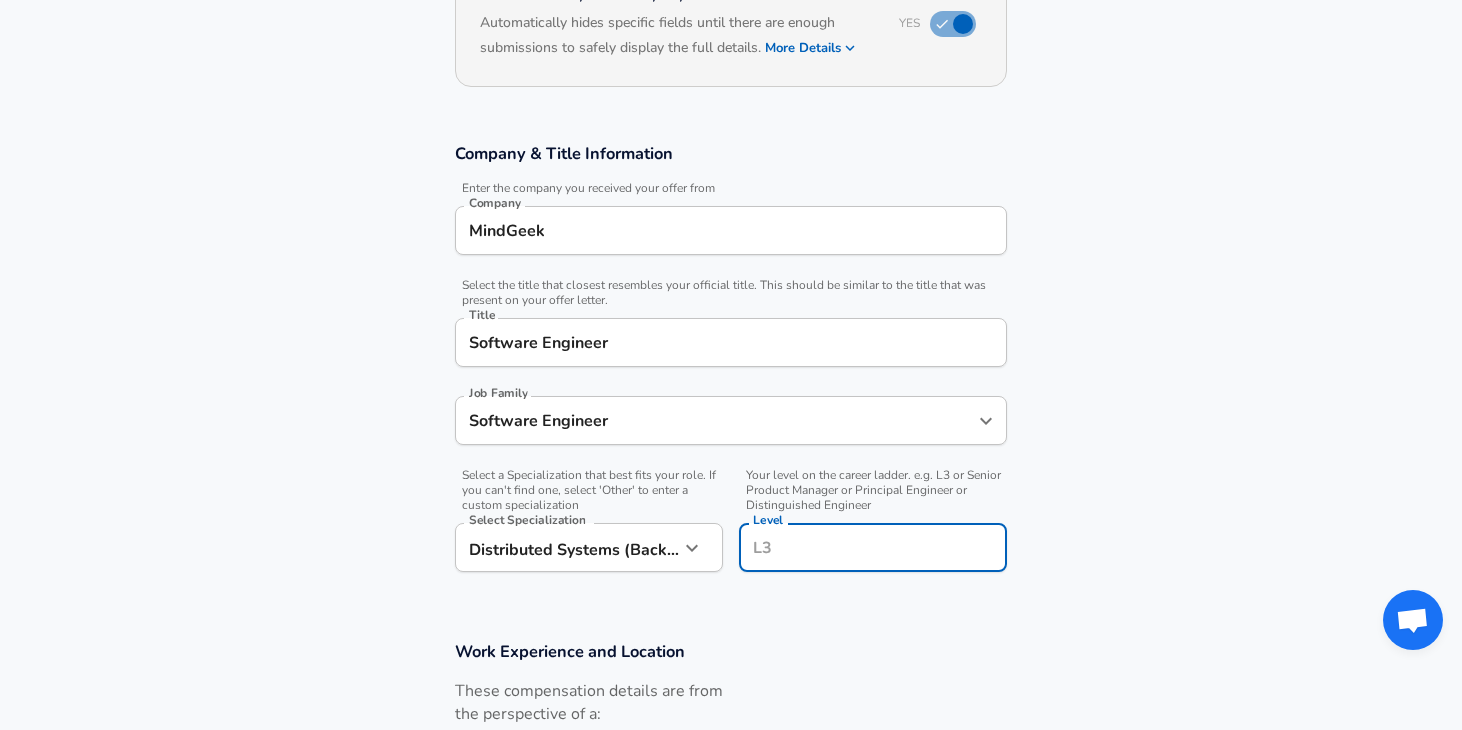 scroll, scrollTop: 277, scrollLeft: 0, axis: vertical 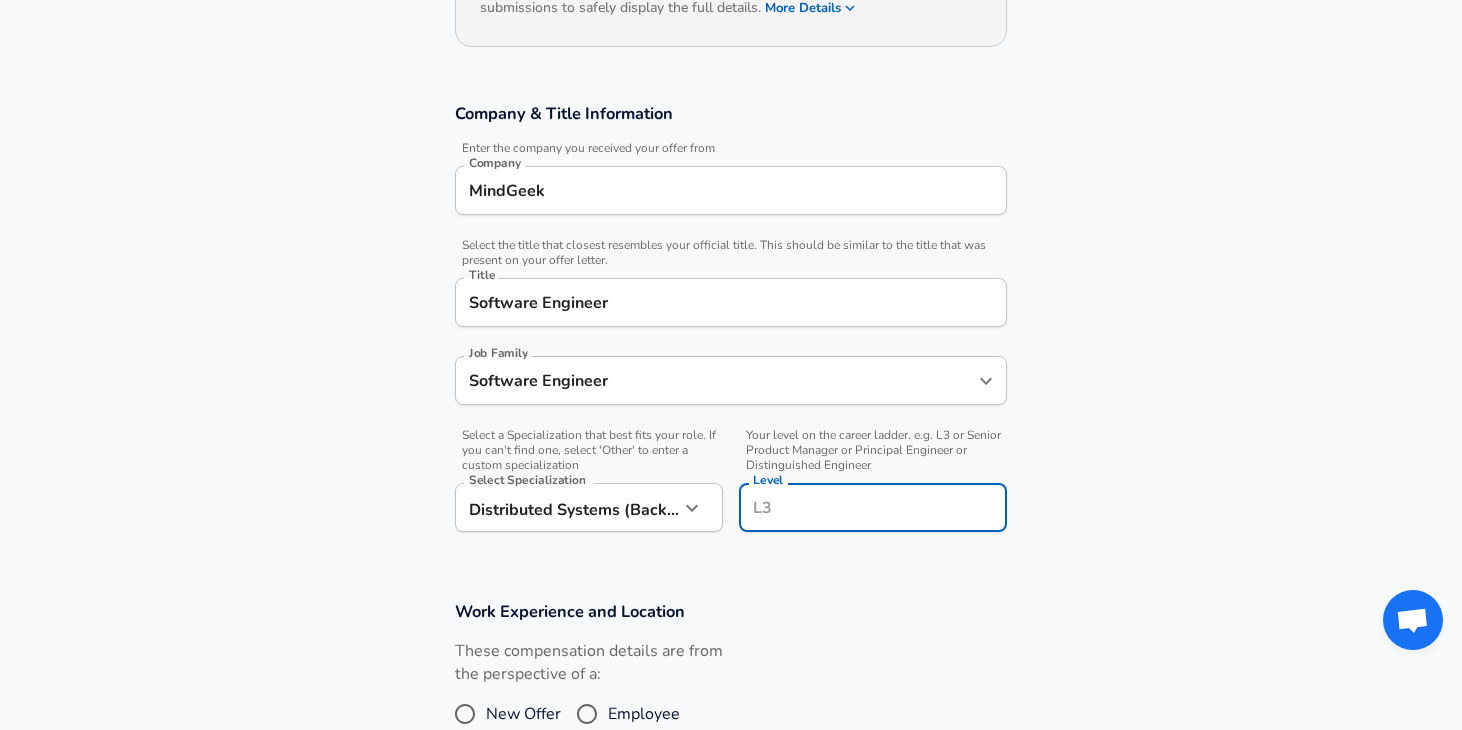 click on "Level" at bounding box center (873, 507) 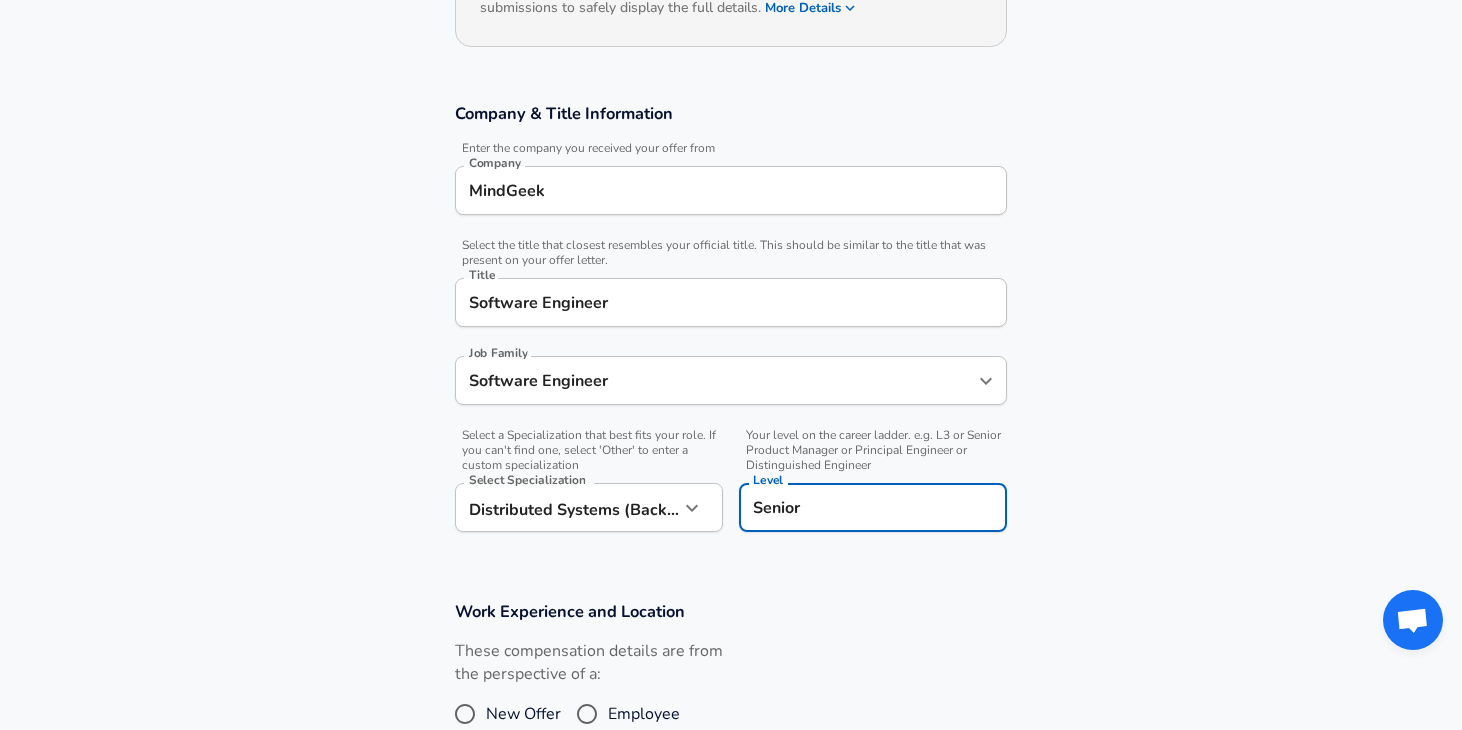 type on "Senior" 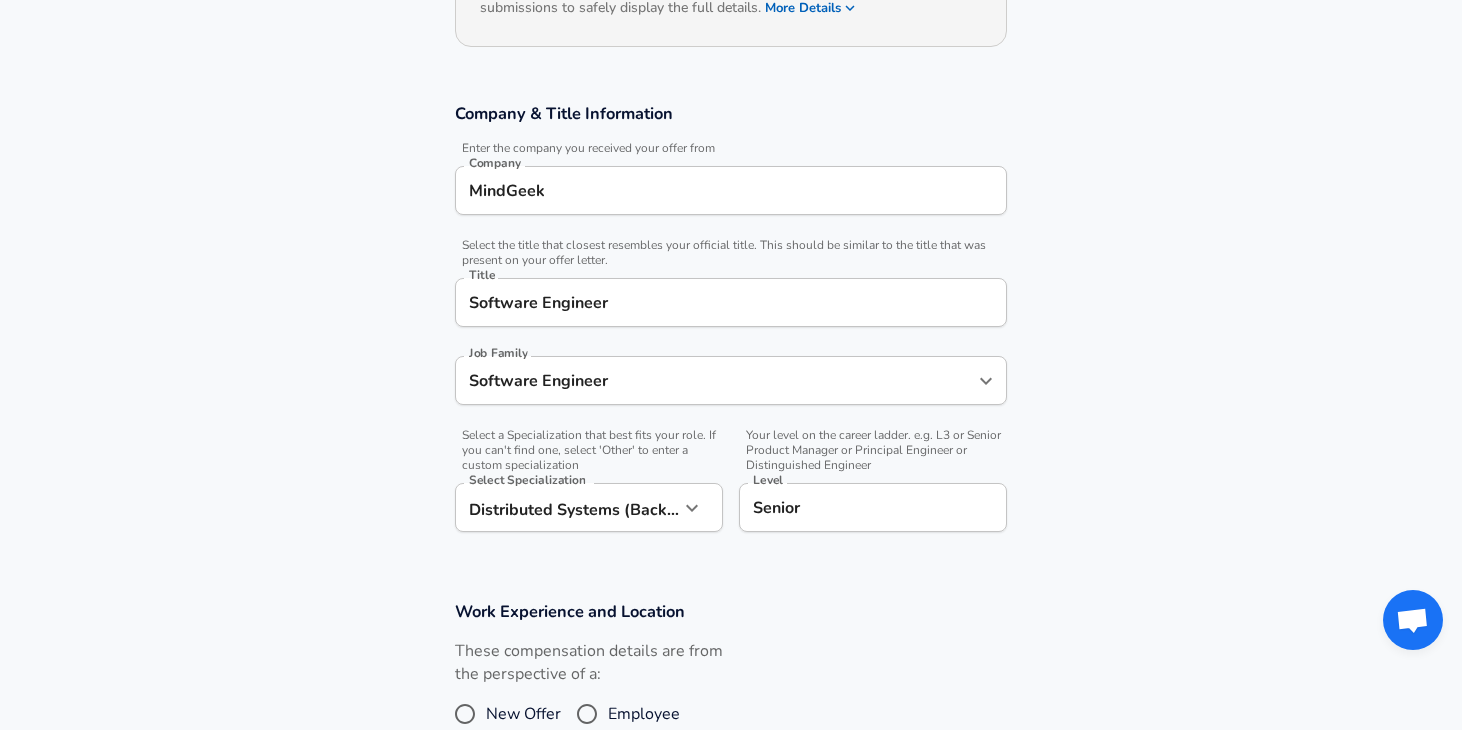 click on "Company & Title Information   Enter the company you received your offer from Company MindGeek Company   Select the title that closest resembles your official title. This should be similar to the title that was present on your offer letter. Title Software Engineer Title Job Family Software Engineer Job Family   Select a Specialization that best fits your role. If you can't find one, select 'Other' to enter a custom specialization Select Specialization Distributed Systems (Back-End) Distributed Systems (Back-End) Select Specialization   Your level on the career ladder. e.g. L3 or Senior Product Manager or Principal Engineer or Distinguished Engineer Level Senior Level" at bounding box center (731, 328) 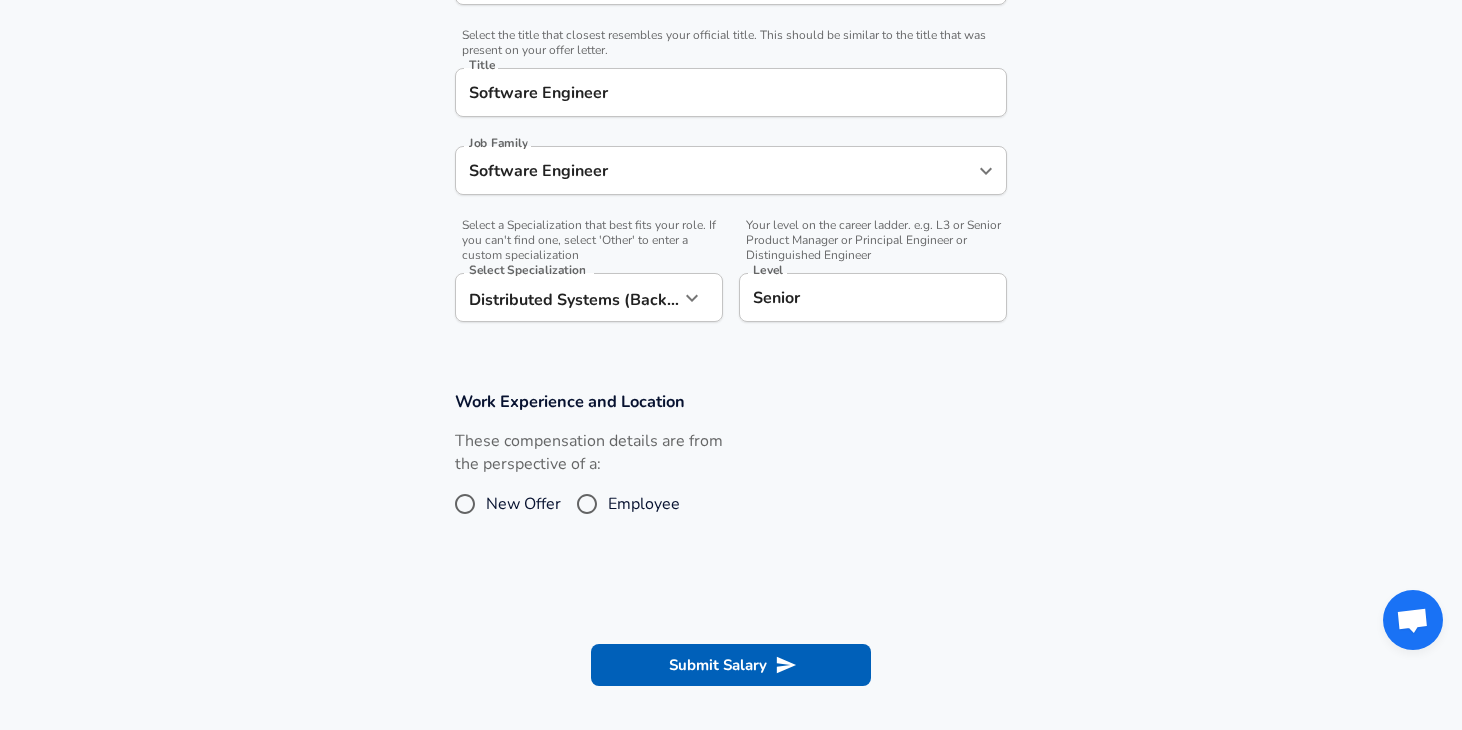scroll, scrollTop: 489, scrollLeft: 0, axis: vertical 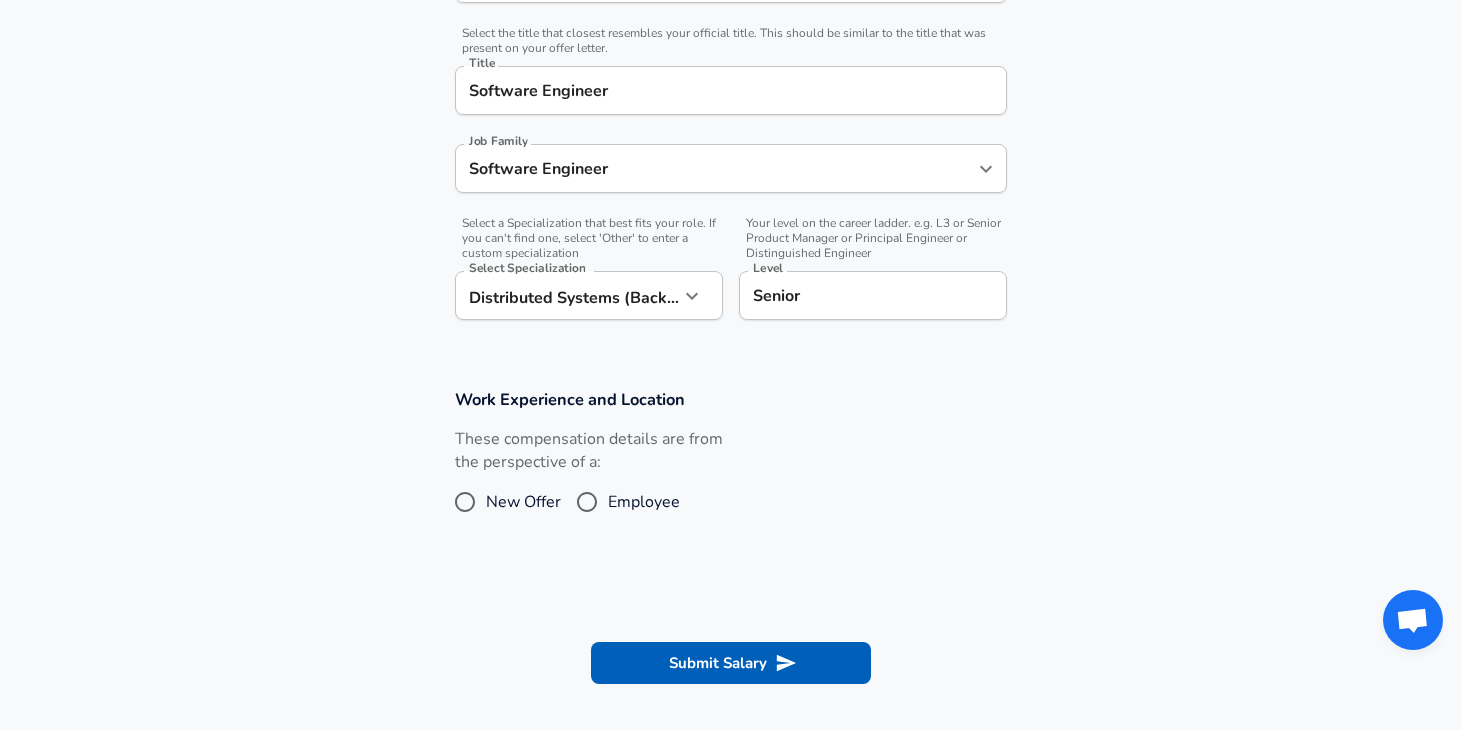 click on "Employee" at bounding box center (644, 502) 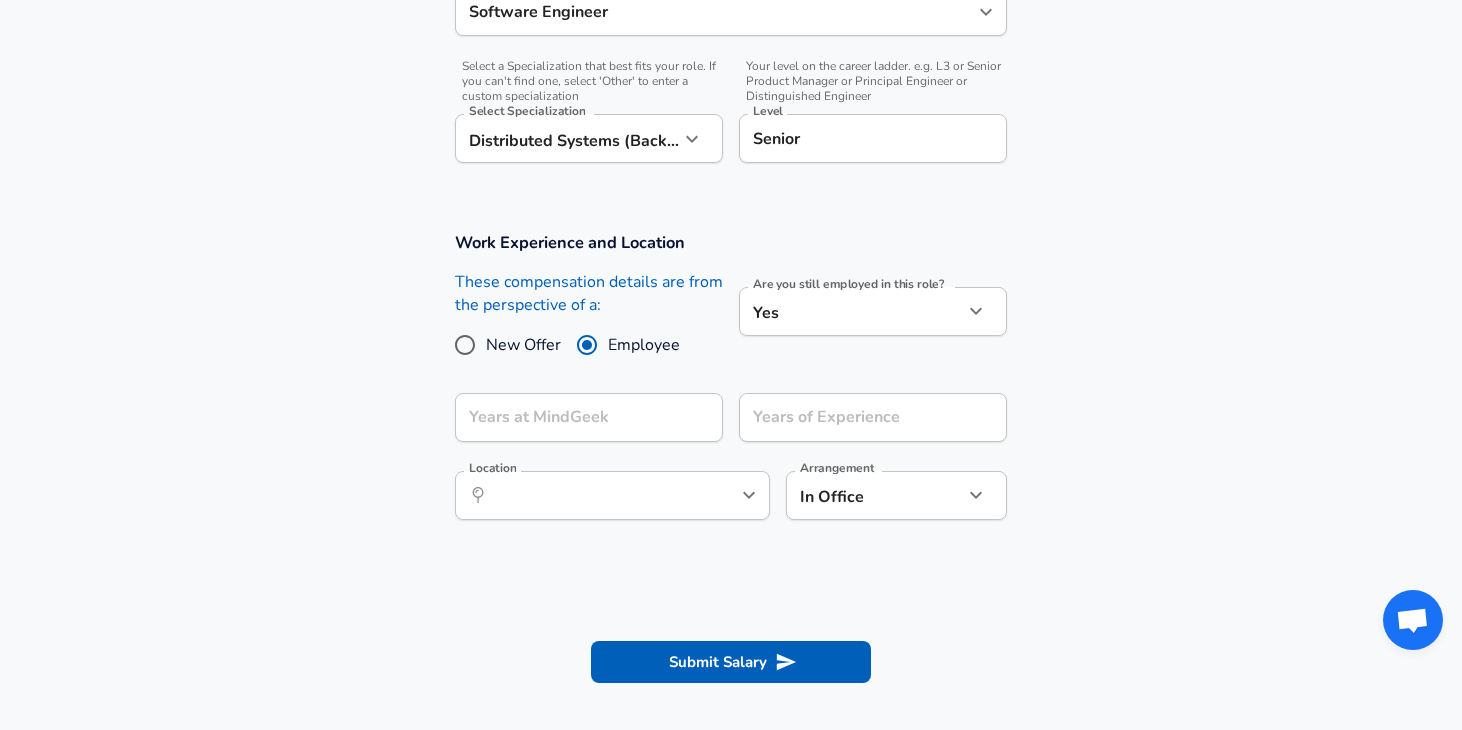 scroll, scrollTop: 649, scrollLeft: 0, axis: vertical 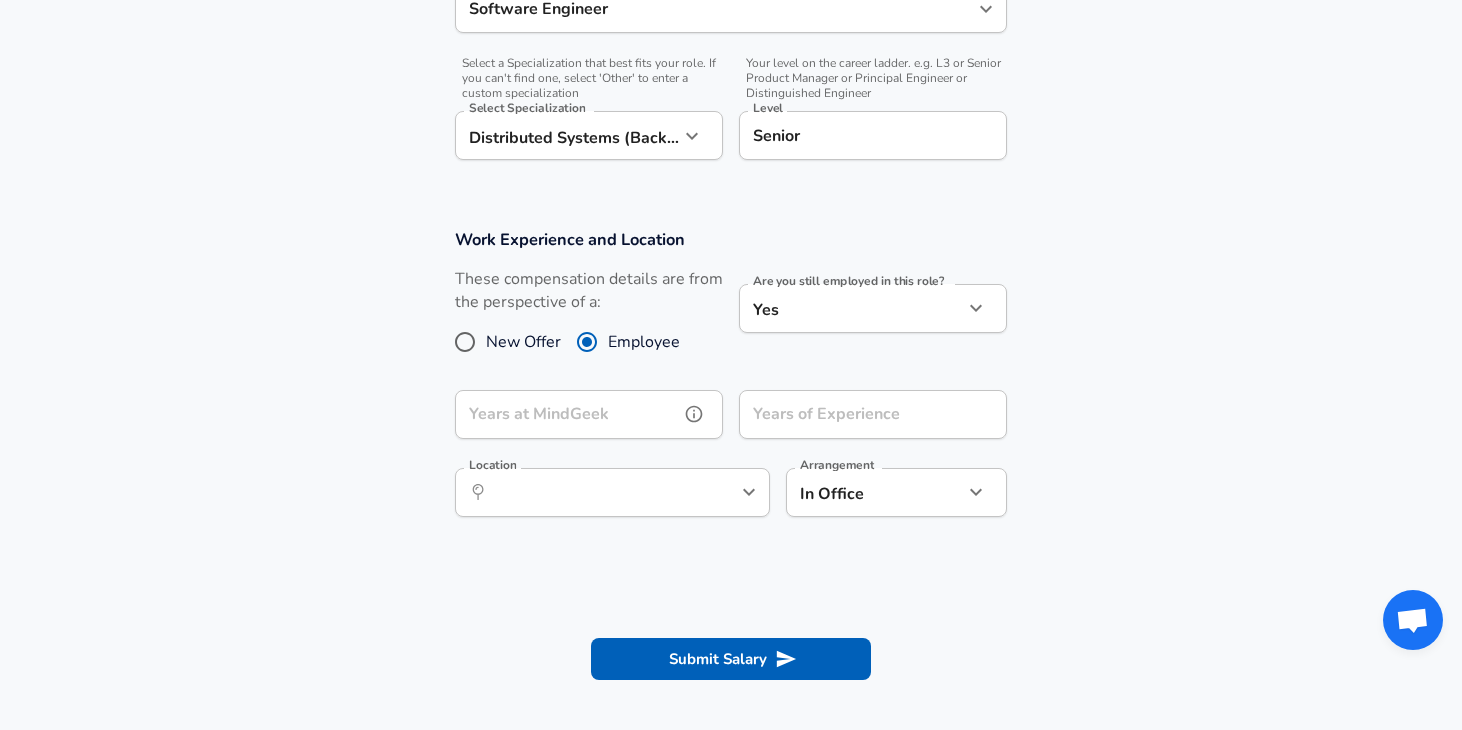 click on "Years at MindGeek" at bounding box center (567, 414) 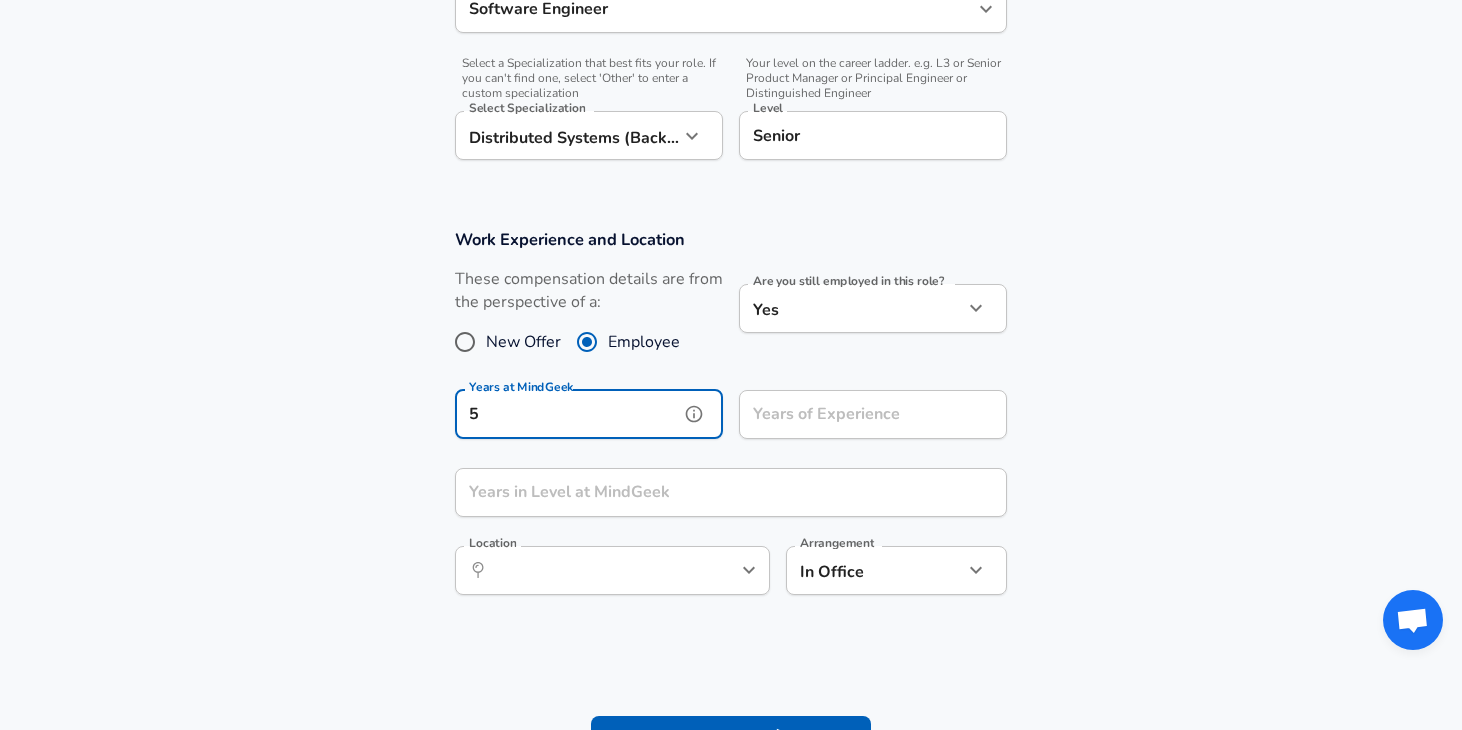 type on "5" 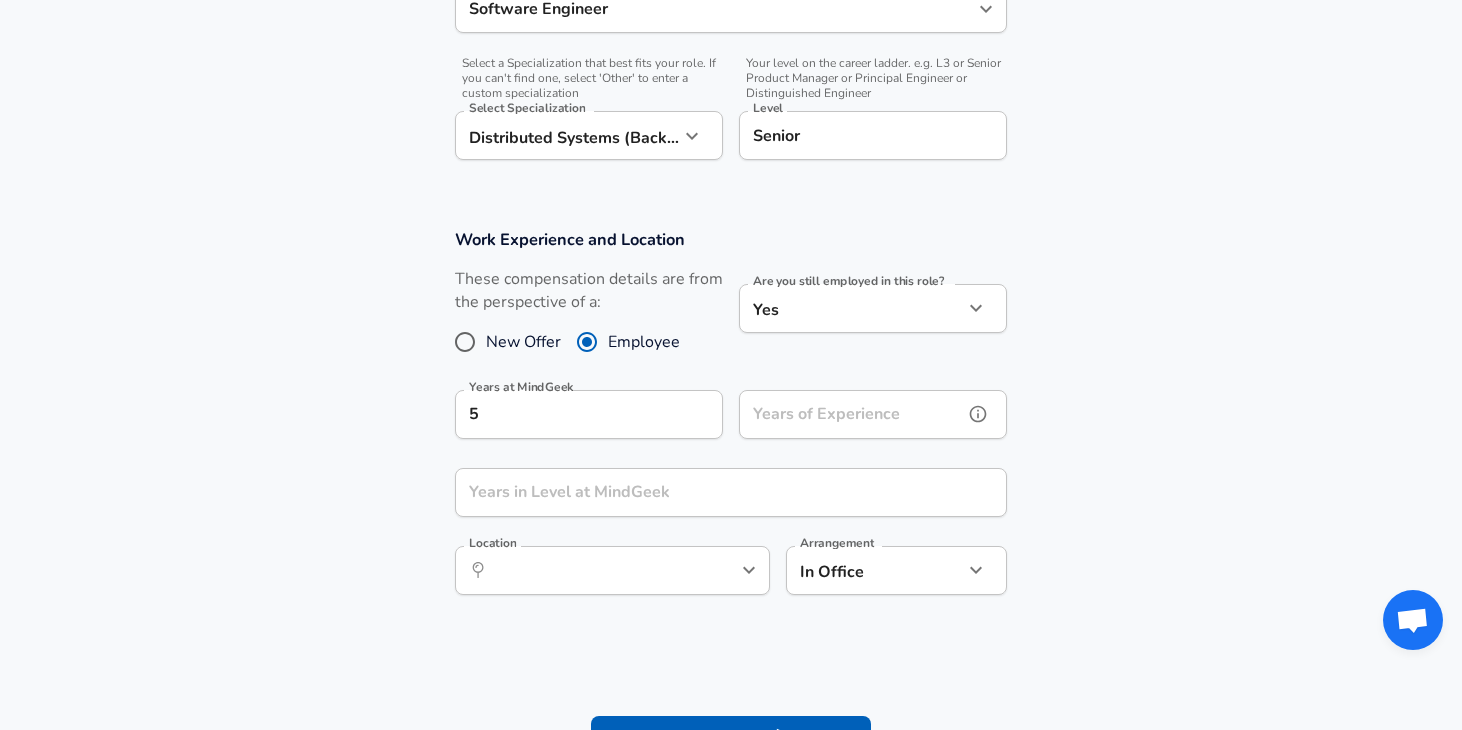 click on "Years of Experience Years of Experience" at bounding box center (873, 417) 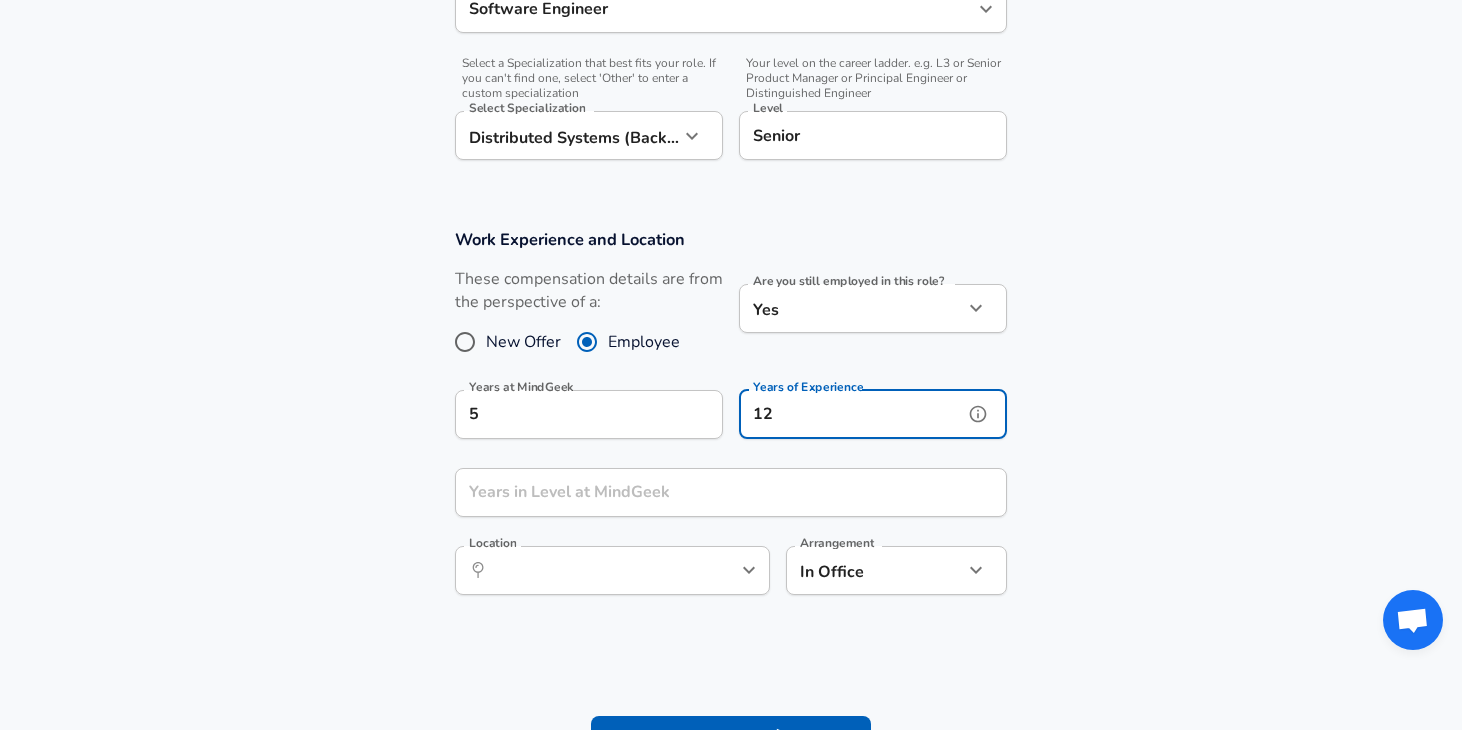type on "12" 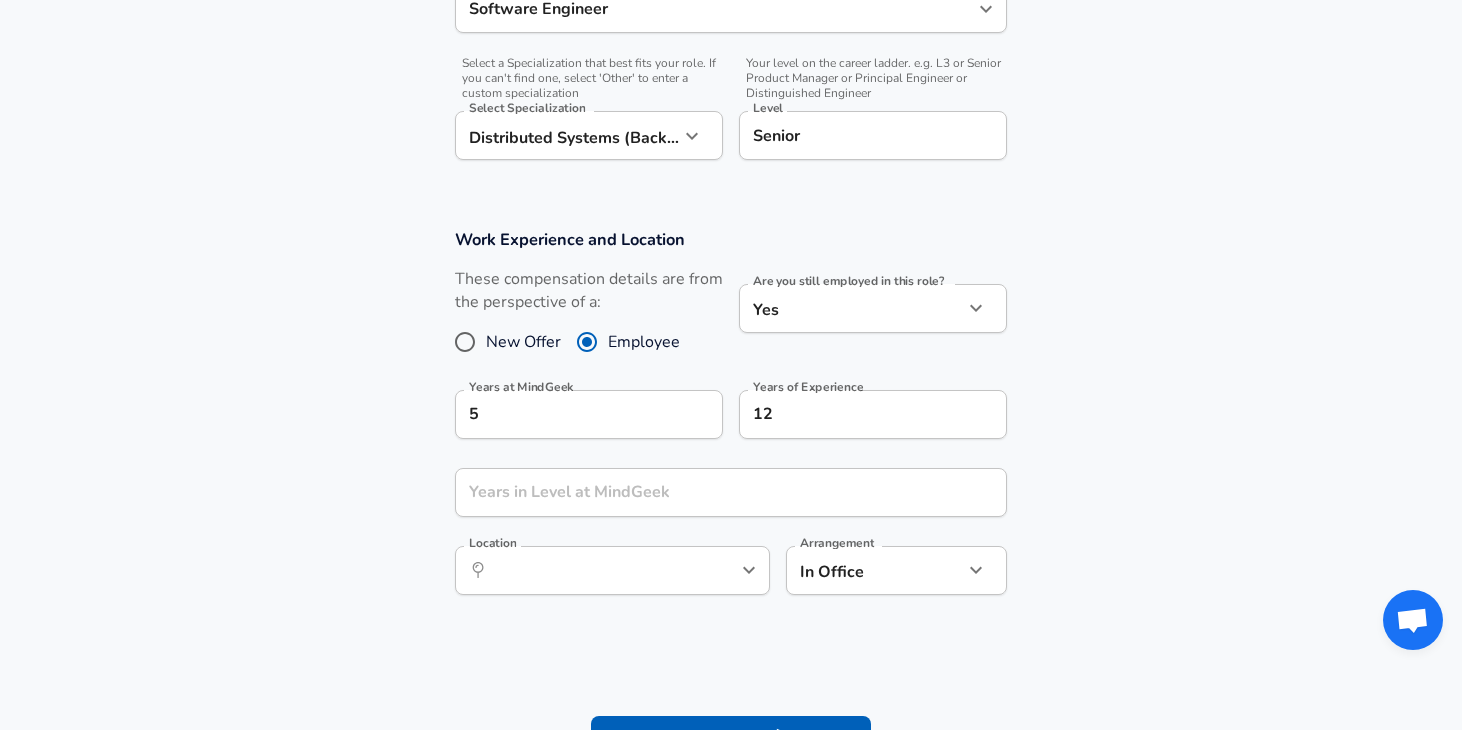 click on "Work Experience and Location These compensation details are from the perspective of a: New Offer Employee Are you still employed in this role? Yes yes Are you still employed in this role? Years at MindGeek 5 Years at MindGeek Years of Experience 12 Years of Experience Years in Level at MindGeek Years in Level at MindGeek Location ​ Location Arrangement In Office office Arrangement" at bounding box center (731, 418) 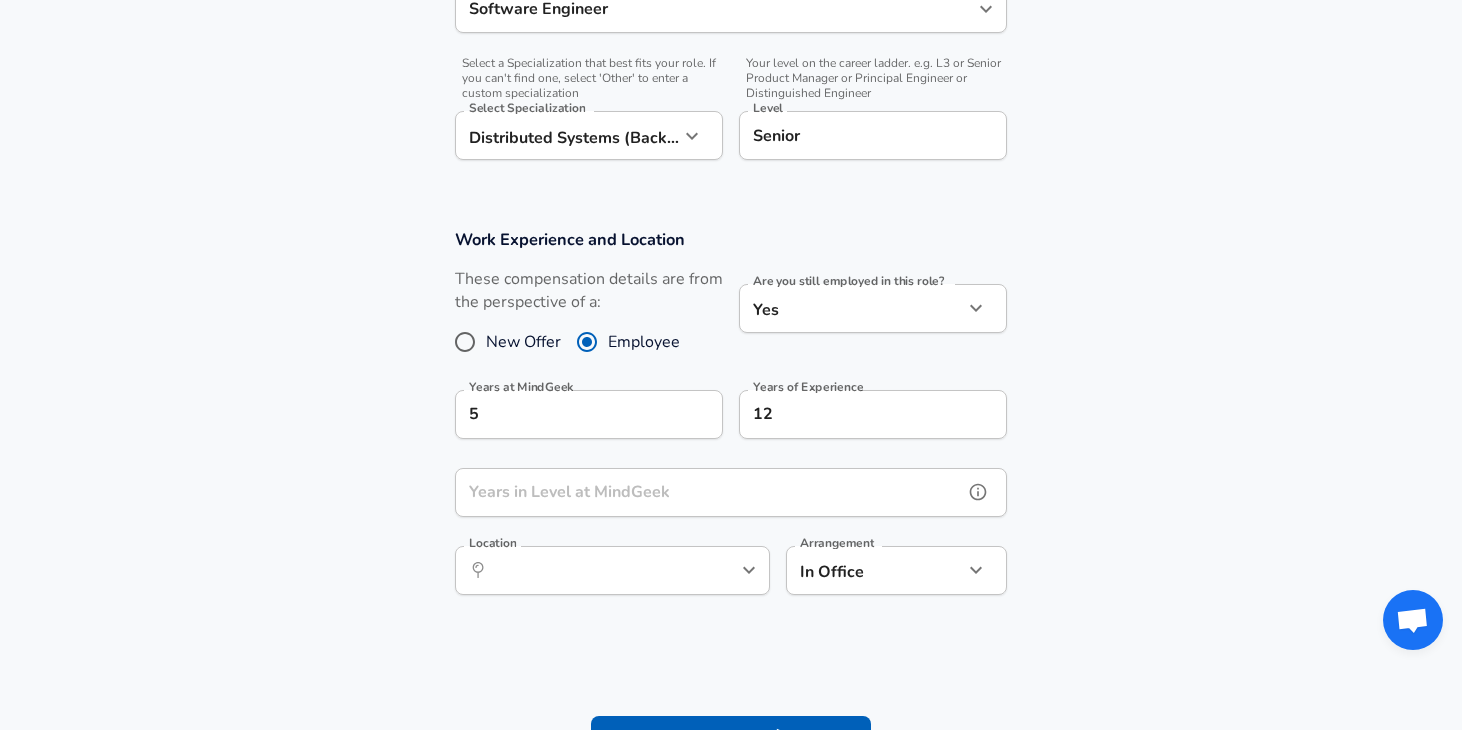 click on "Years in Level at MindGeek" at bounding box center [709, 492] 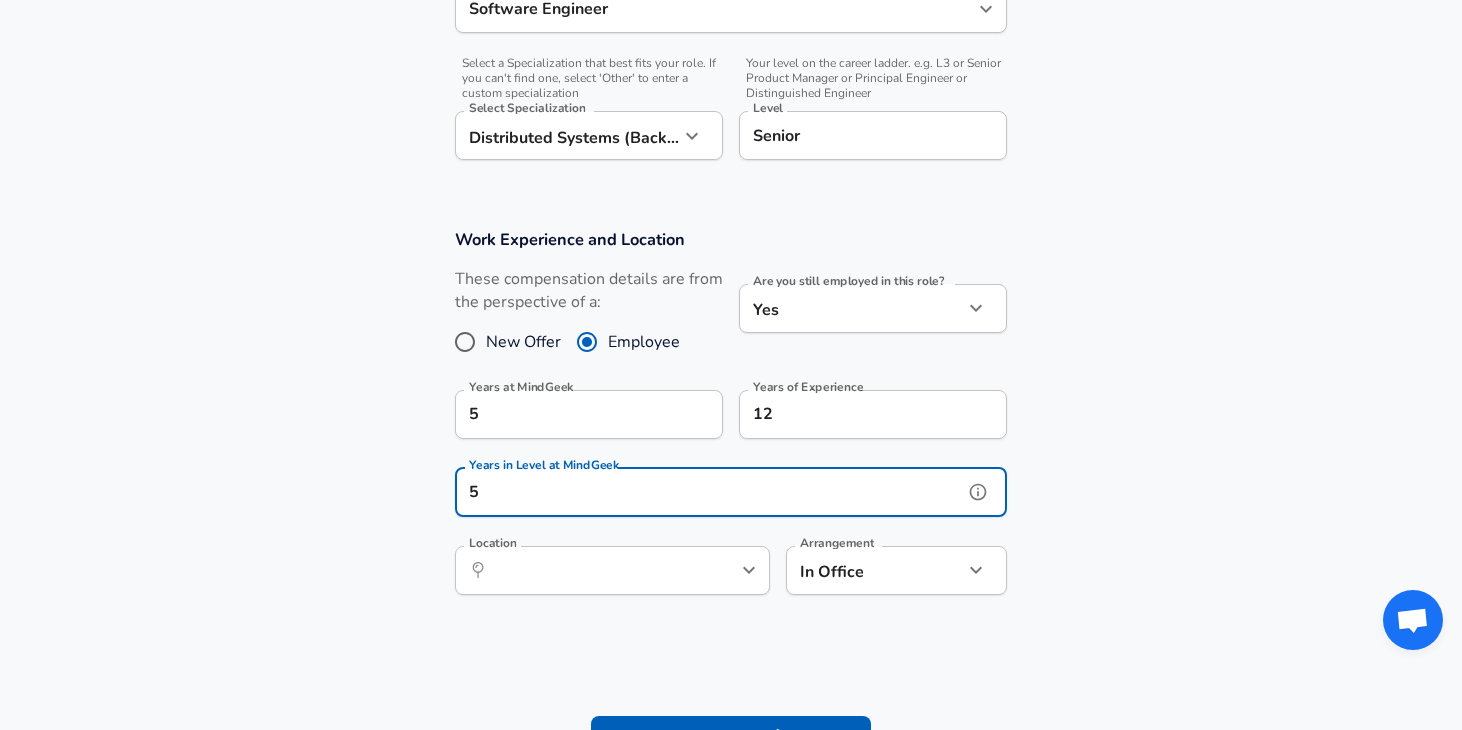 type on "5" 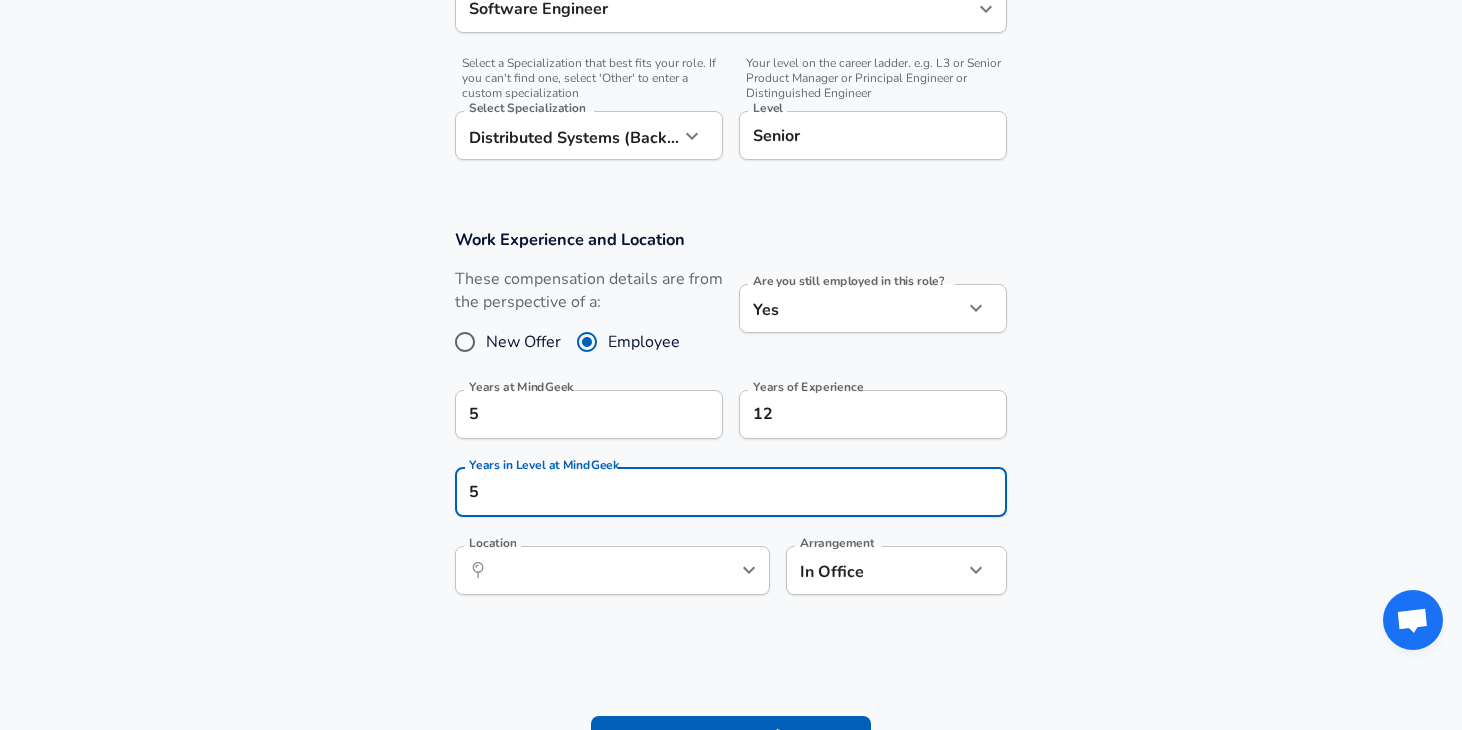 click on "Work Experience and Location These compensation details are from the perspective of a: New Offer Employee Are you still employed in this role? Yes yes Are you still employed in this role? Years at MindGeek 5 Years at MindGeek Years of Experience 12 Years of Experience Years in Level at MindGeek 5 Years in Level at MindGeek Location ​ Location Arrangement In Office office Arrangement" at bounding box center (731, 422) 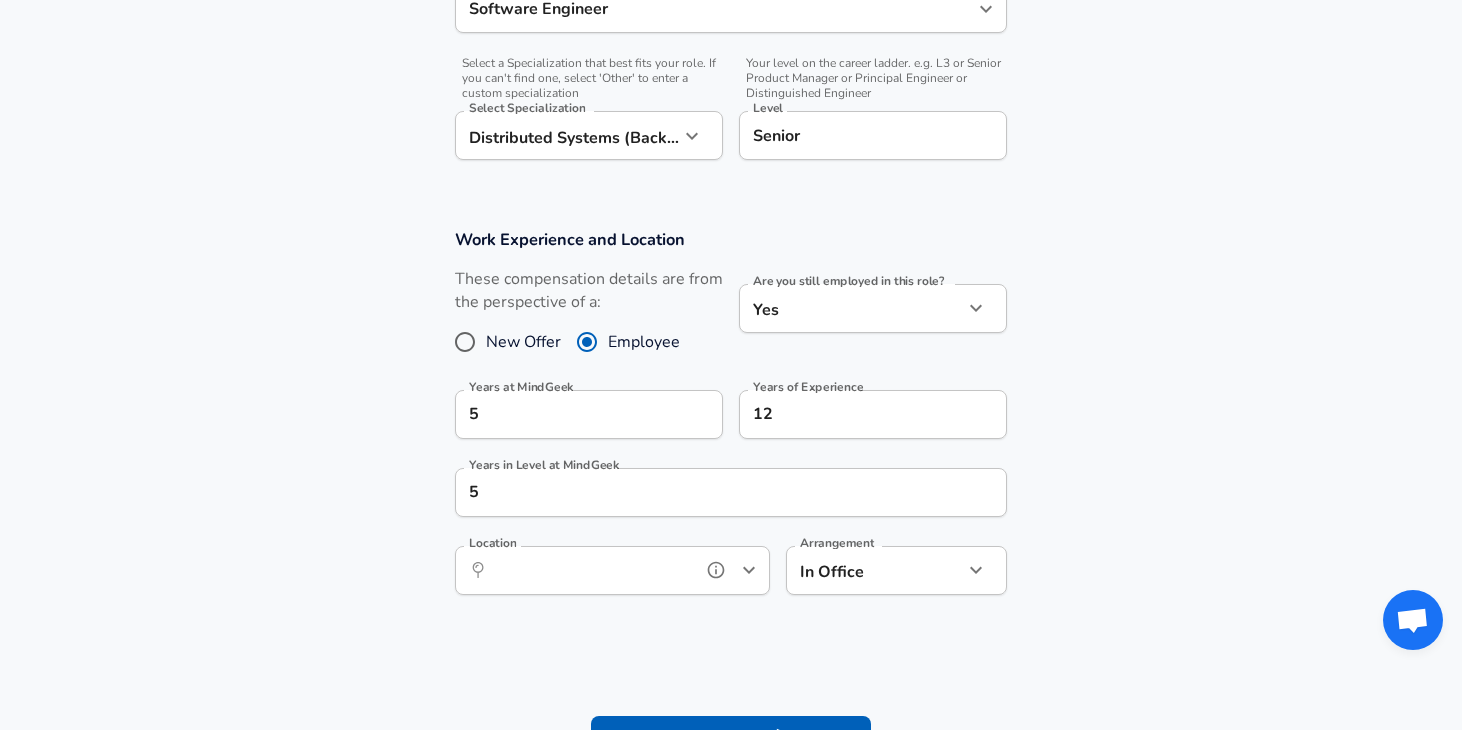 click on "Location" at bounding box center (590, 570) 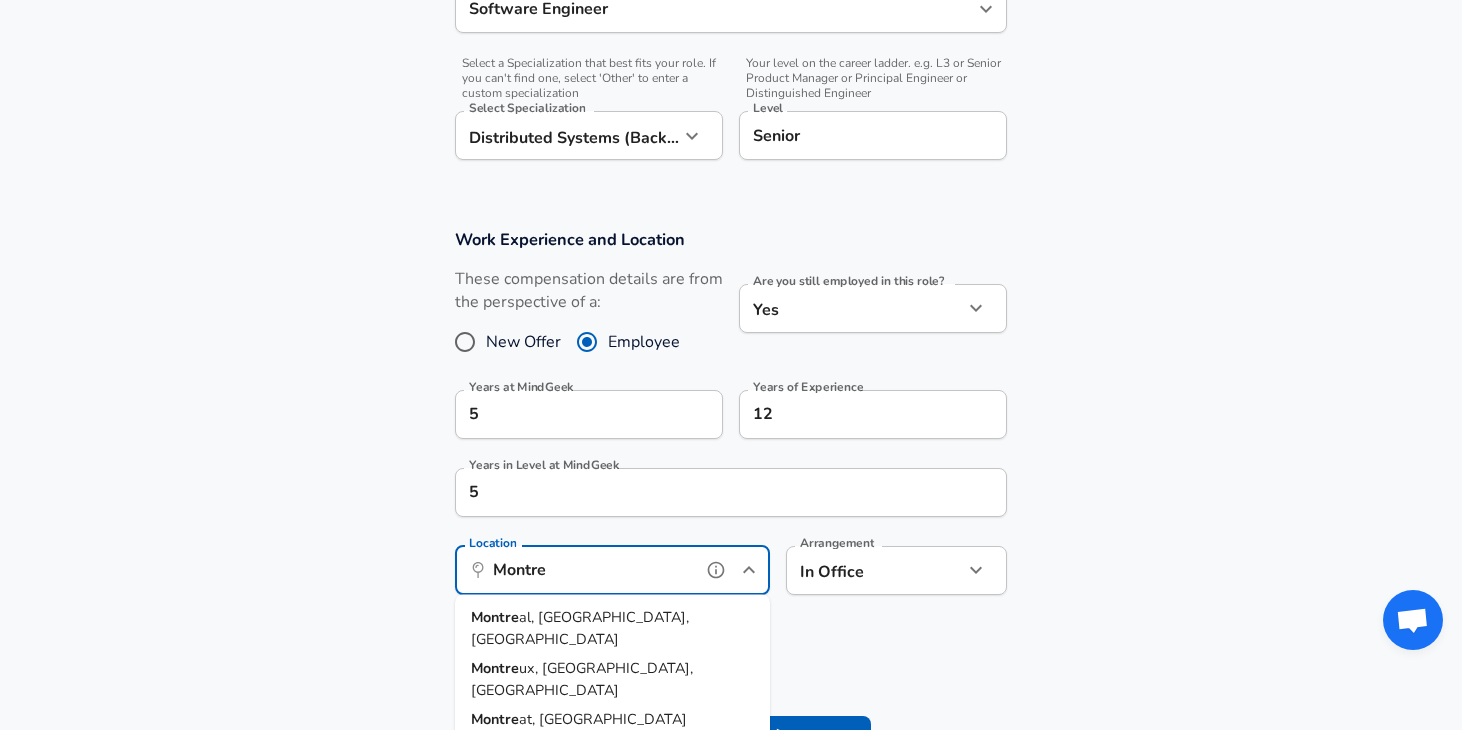 click on "al, [GEOGRAPHIC_DATA], [GEOGRAPHIC_DATA]" at bounding box center [580, 628] 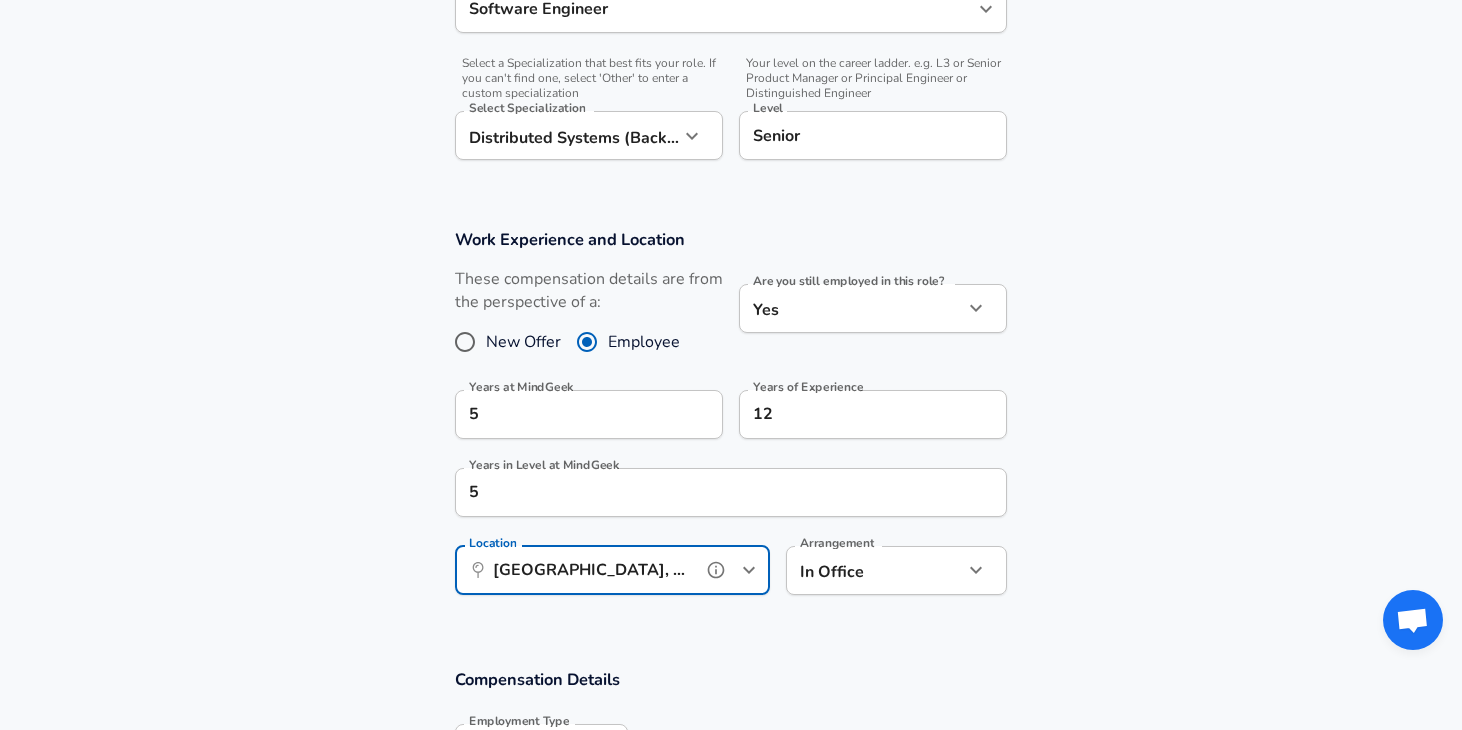 type on "[GEOGRAPHIC_DATA], [GEOGRAPHIC_DATA], [GEOGRAPHIC_DATA]" 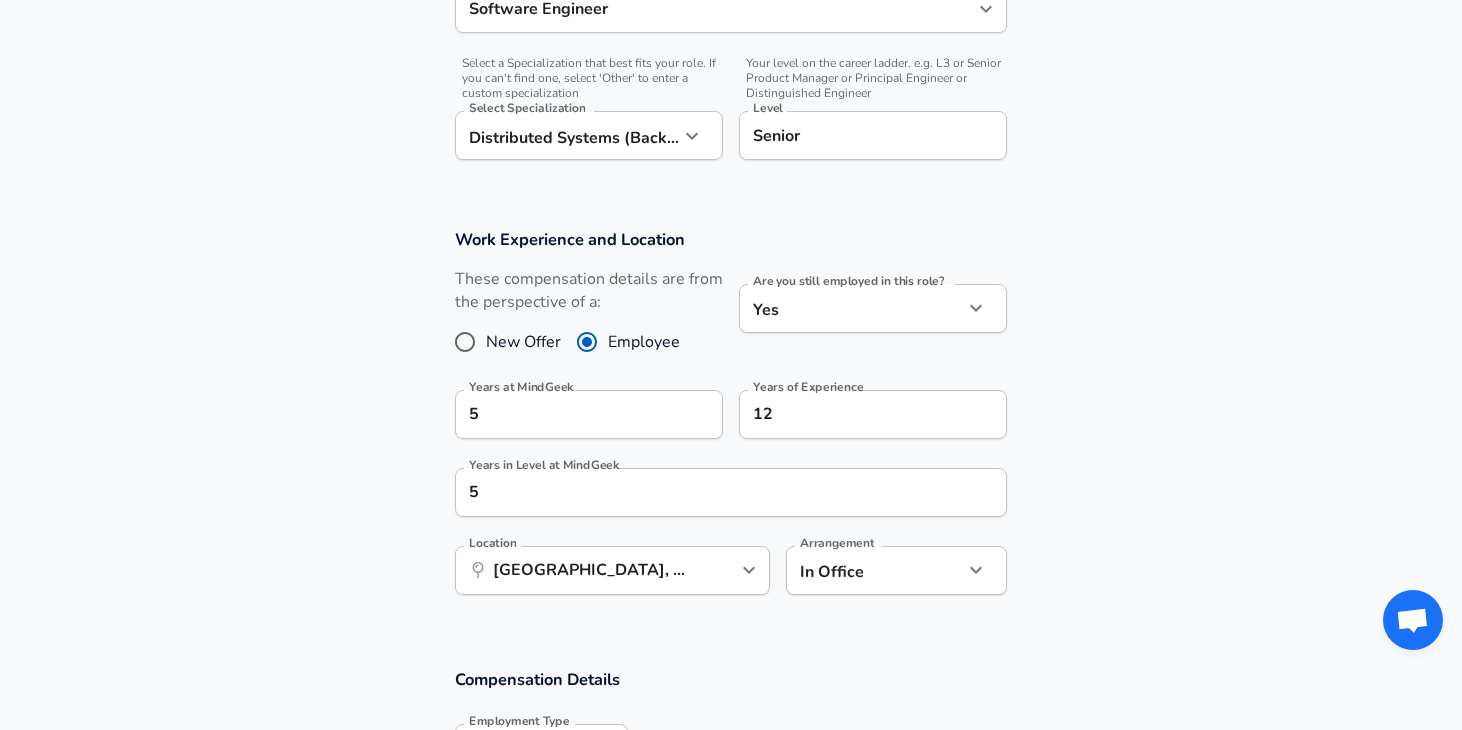 click on "Compensation Details Employment Type [DEMOGRAPHIC_DATA] full_time Employment Type Base Salary ​ CAD ​ Base Salary Interval Annually yearly Interval" at bounding box center (731, 771) 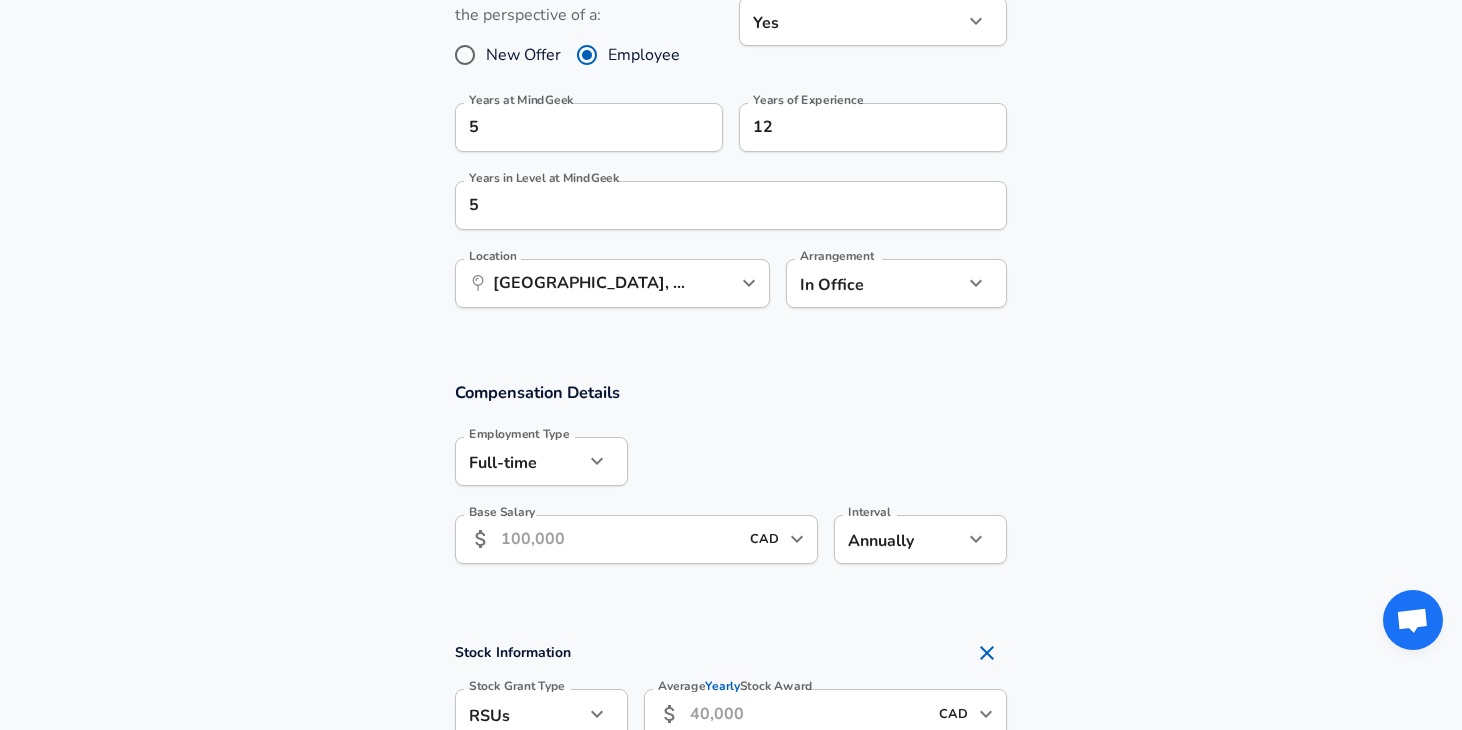 scroll, scrollTop: 937, scrollLeft: 0, axis: vertical 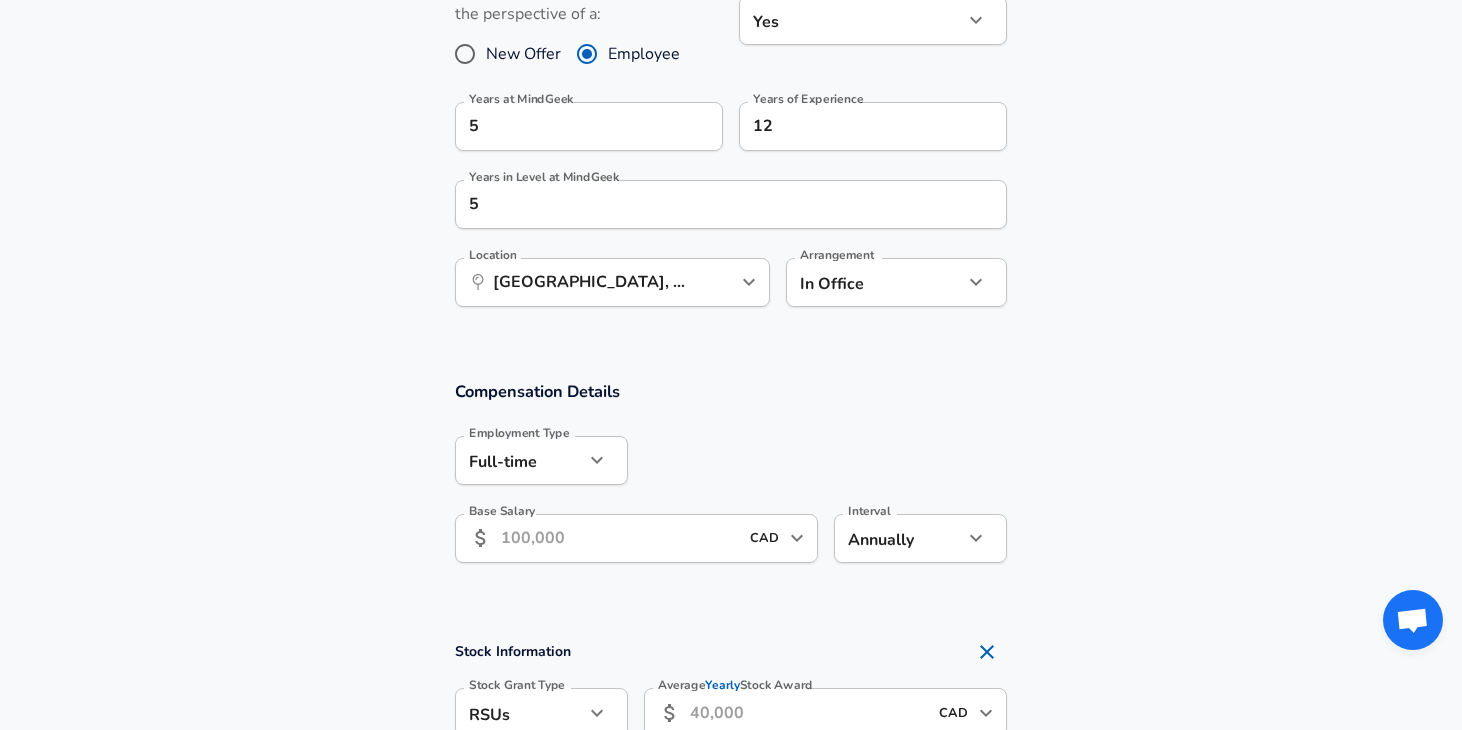 click on "Restart Add Your Salary Upload your offer letter   to verify your submission Enhance Privacy and Anonymity Yes Automatically hides specific fields until there are enough submissions to safely display the full details.   More Details Based on your submission and the data points that we have already collected, we will automatically hide and anonymize specific fields if there aren't enough data points to remain sufficiently anonymous. Company & Title Information   Enter the company you received your offer from Company MindGeek Company   Select the title that closest resembles your official title. This should be similar to the title that was present on your offer letter. Title Software Engineer Title Job Family Software Engineer Job Family   Select a Specialization that best fits your role. If you can't find one, select 'Other' to enter a custom specialization Select Specialization Distributed Systems (Back-End) Distributed Systems (Back-End) Select Specialization   Level Senior Level Work Experience and Location" at bounding box center (731, -572) 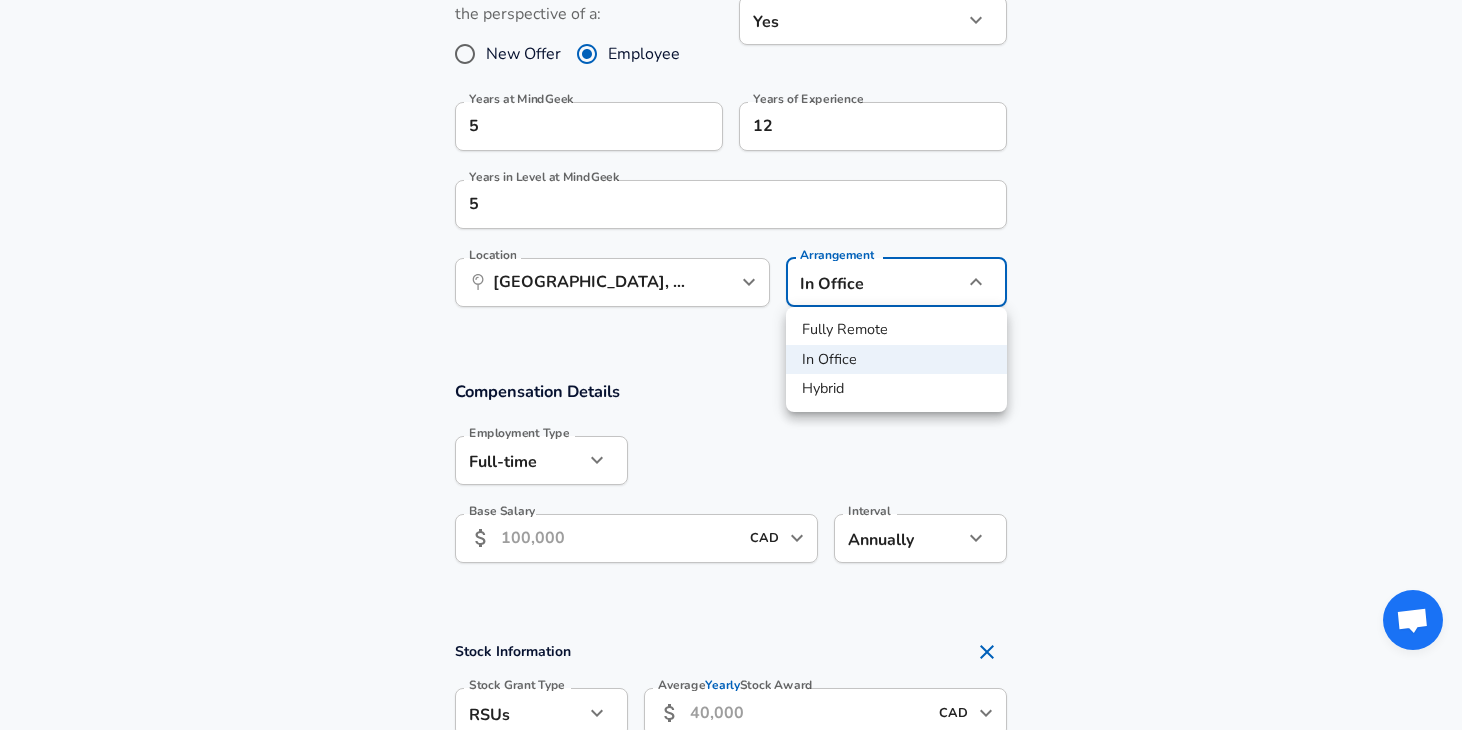 click on "Hybrid" at bounding box center [896, 389] 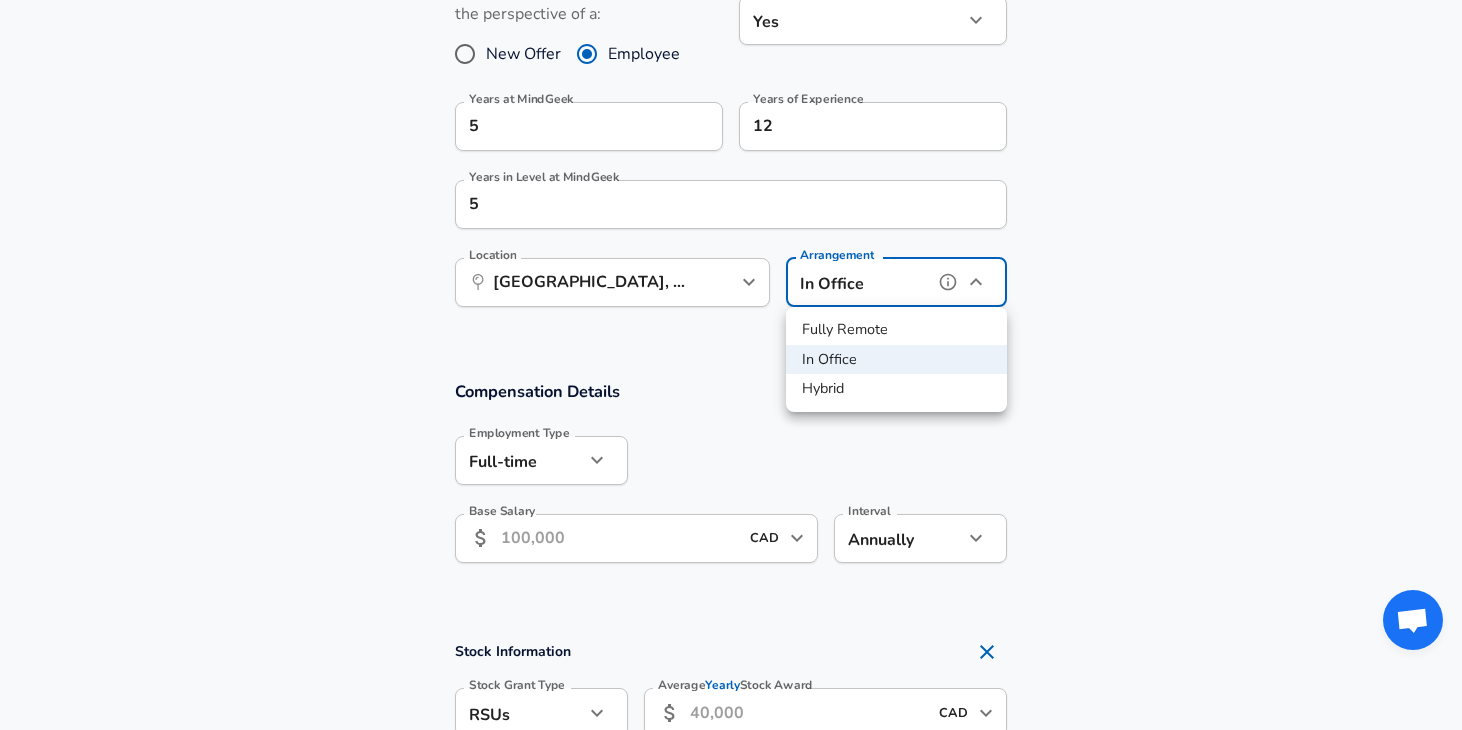 type on "hybrid" 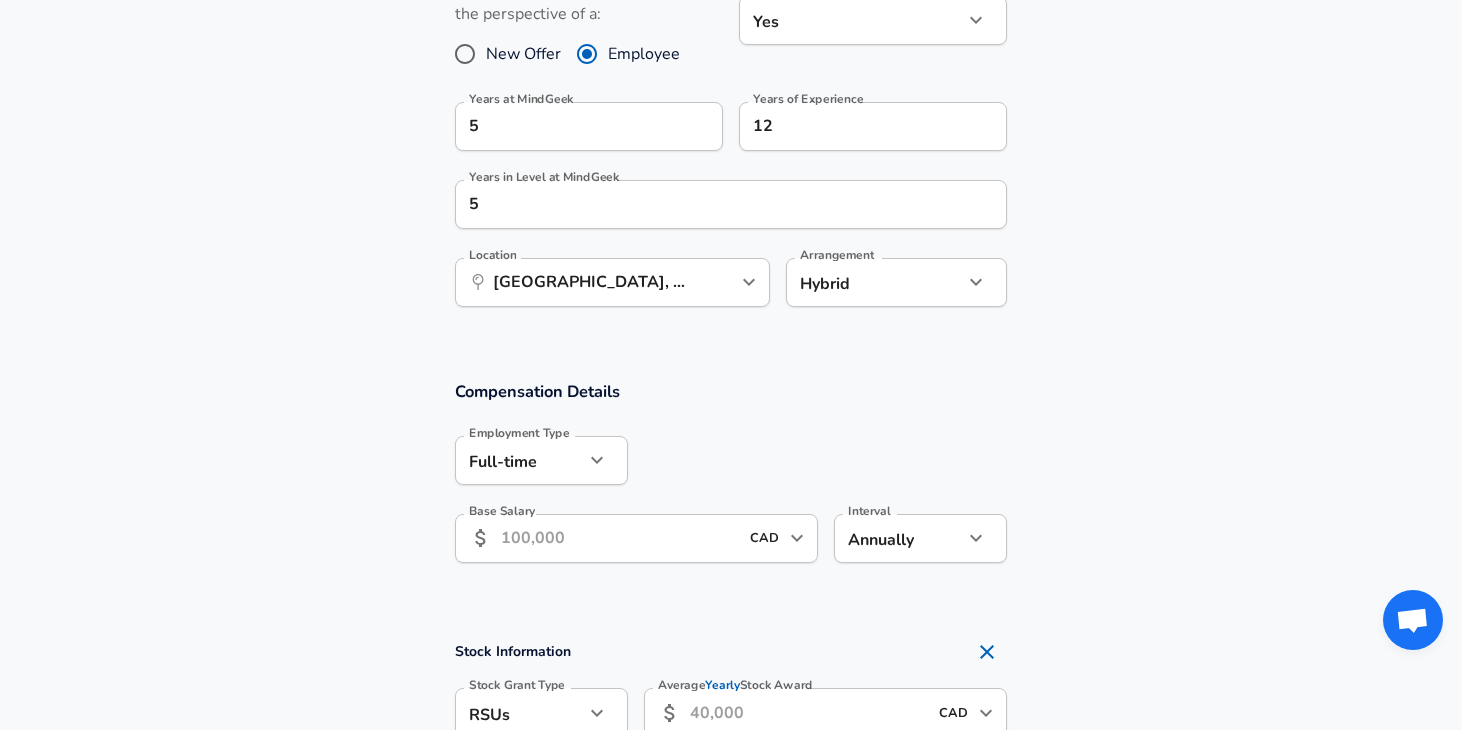 click at bounding box center [817, 459] 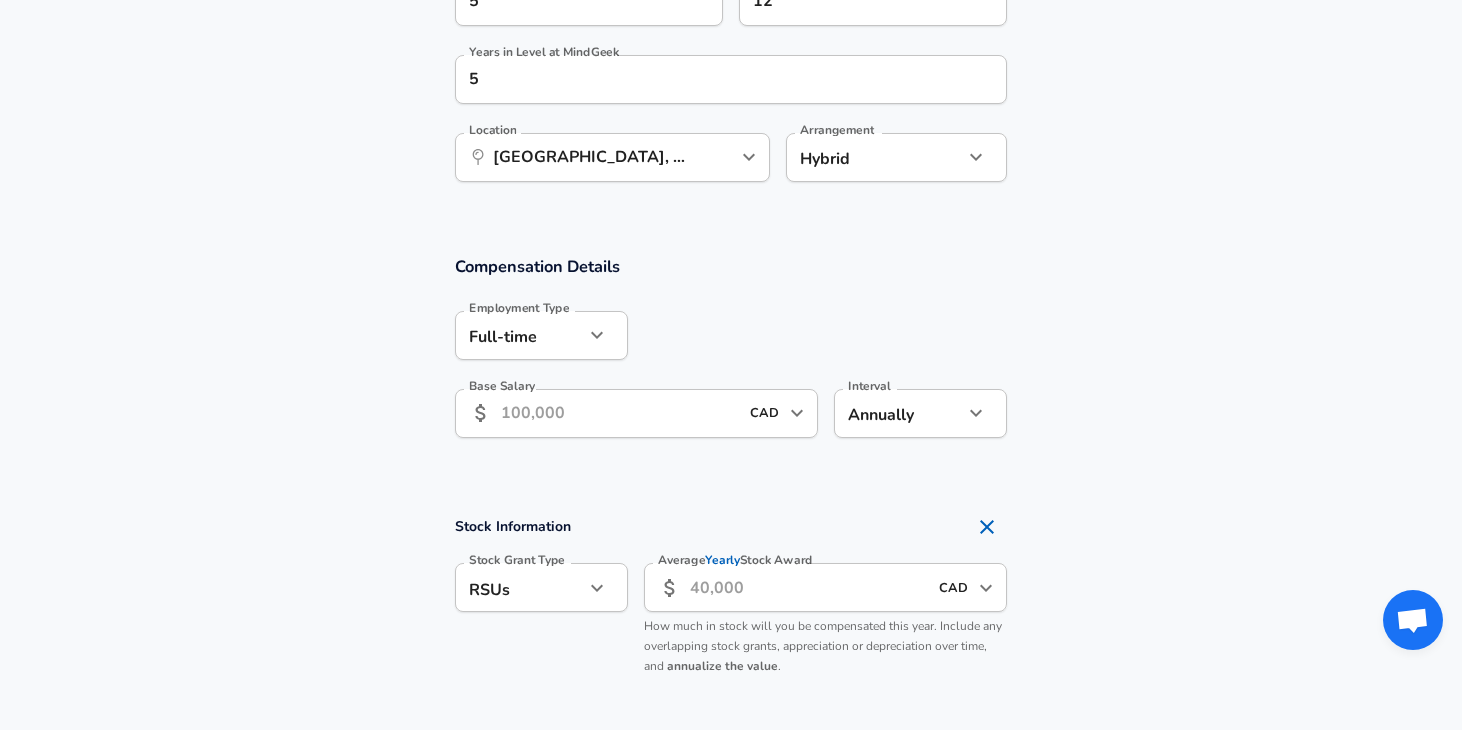 scroll, scrollTop: 1065, scrollLeft: 0, axis: vertical 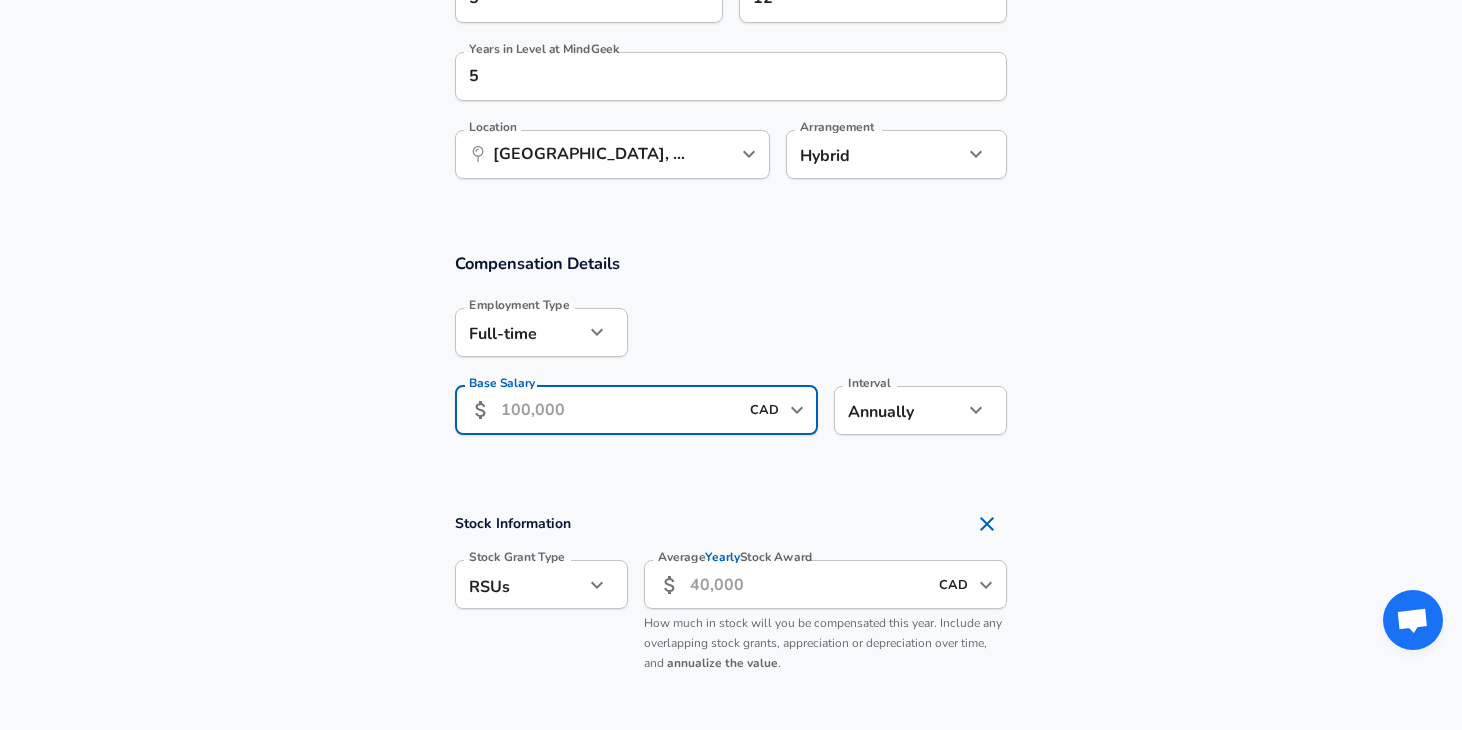 click on "Base Salary" at bounding box center (619, 410) 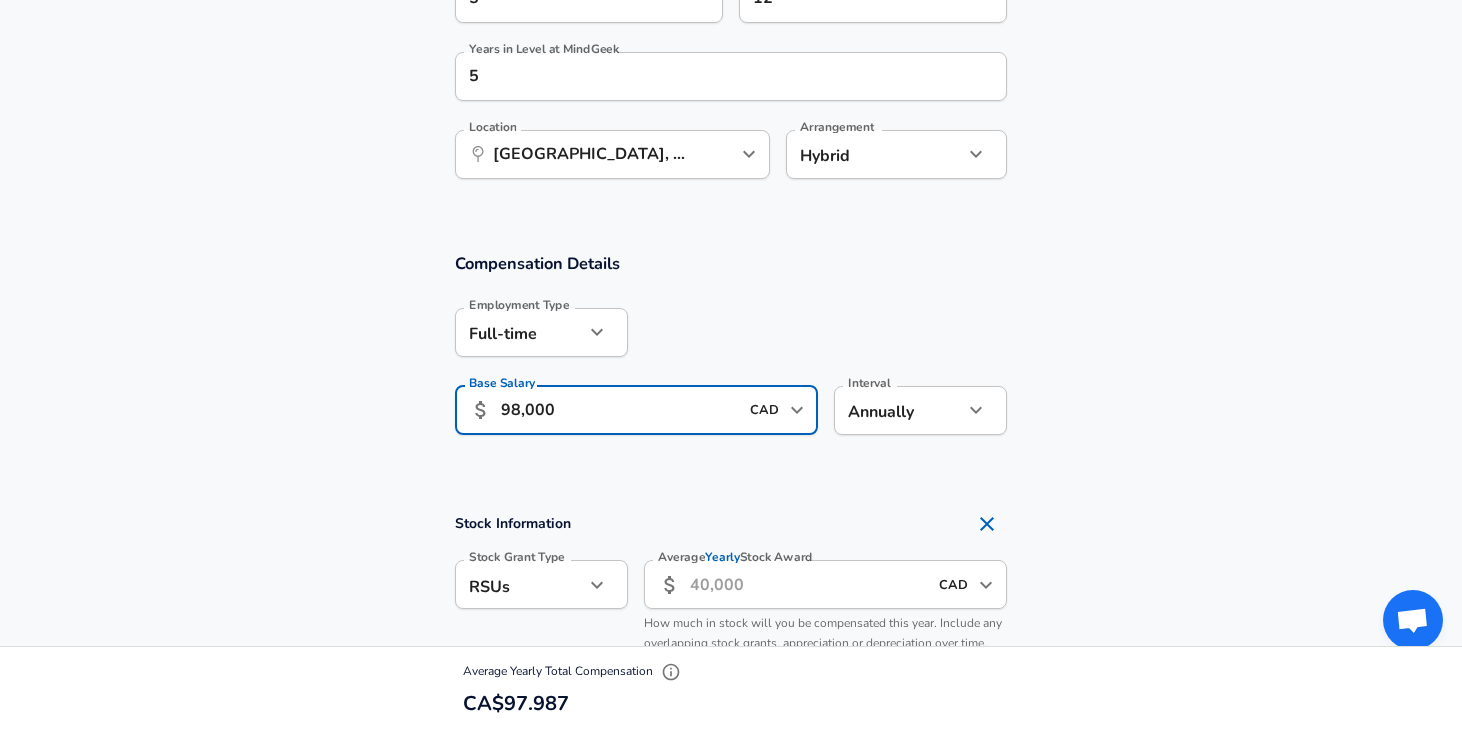 type on "98,000" 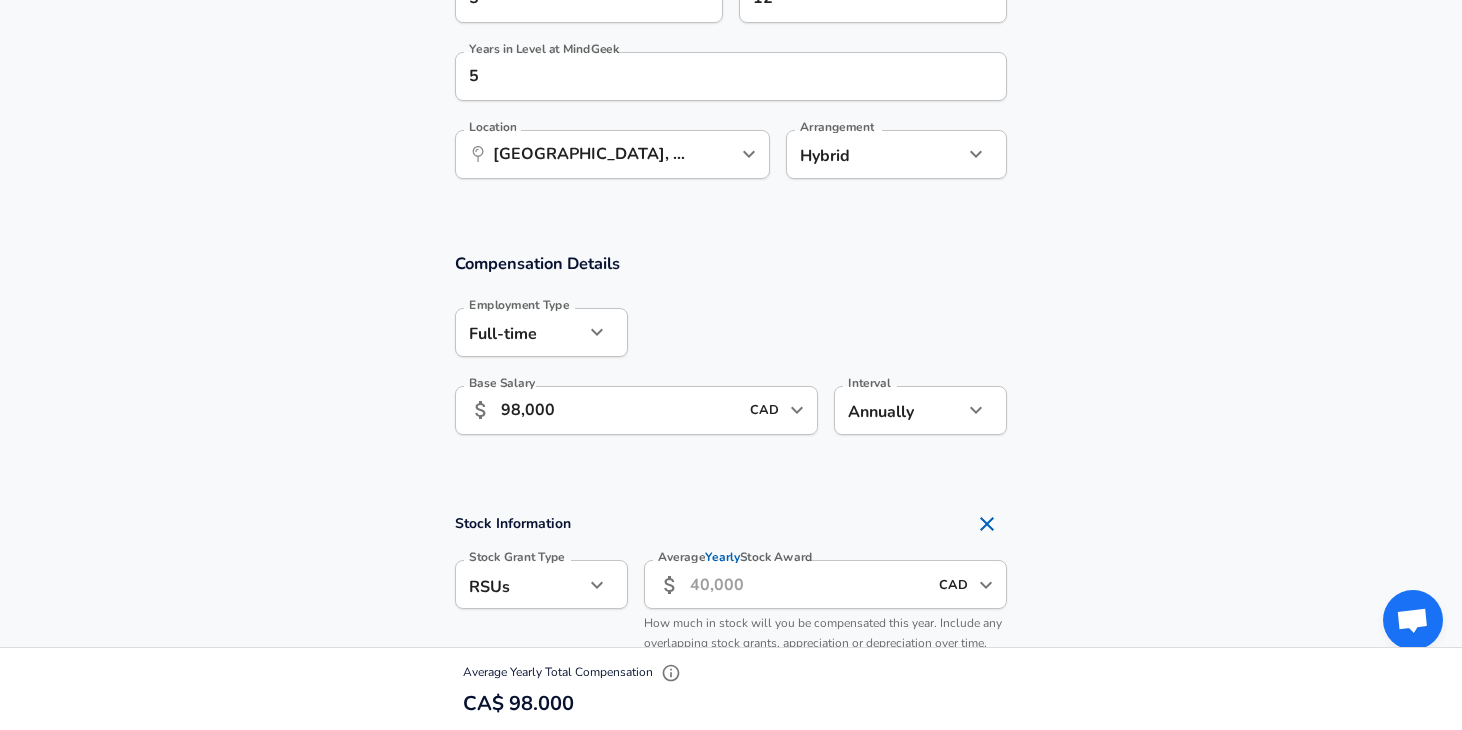 click on "Compensation Details Employment Type [DEMOGRAPHIC_DATA] full_time Employment Type Base Salary ​ 98,000 CAD ​ Base Salary Interval Annually yearly Interval" at bounding box center [731, 355] 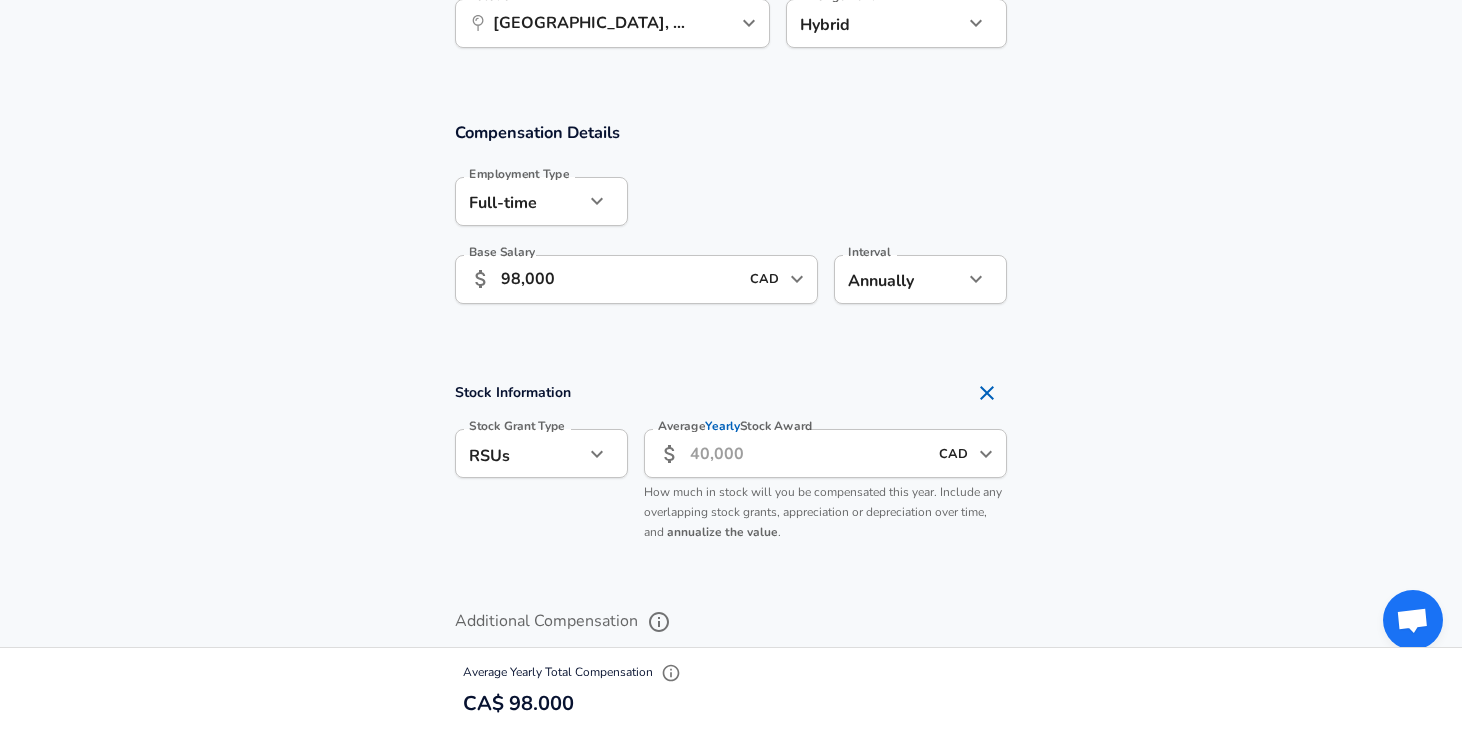 scroll, scrollTop: 1203, scrollLeft: 0, axis: vertical 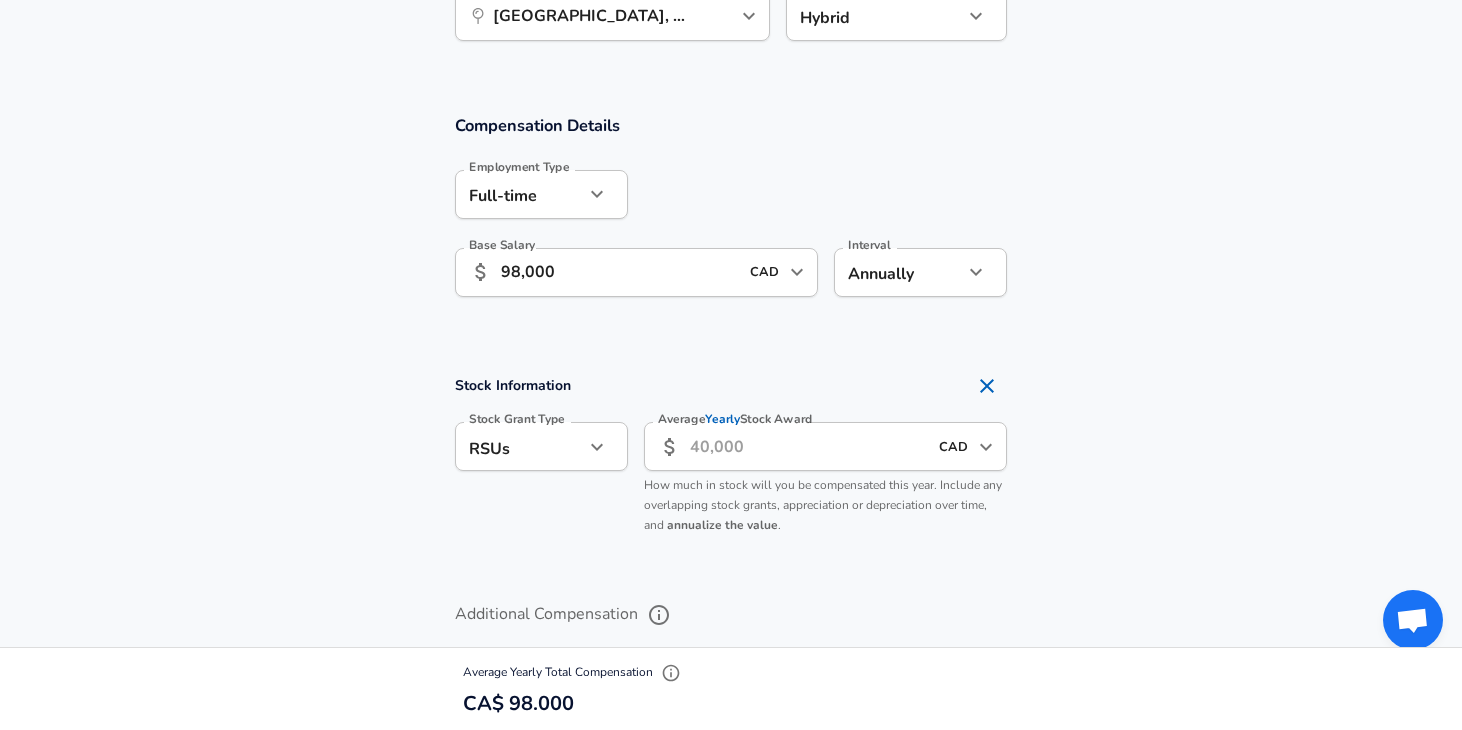 click on "​ CAD ​ Average  Yearly  Stock Award" at bounding box center (825, 446) 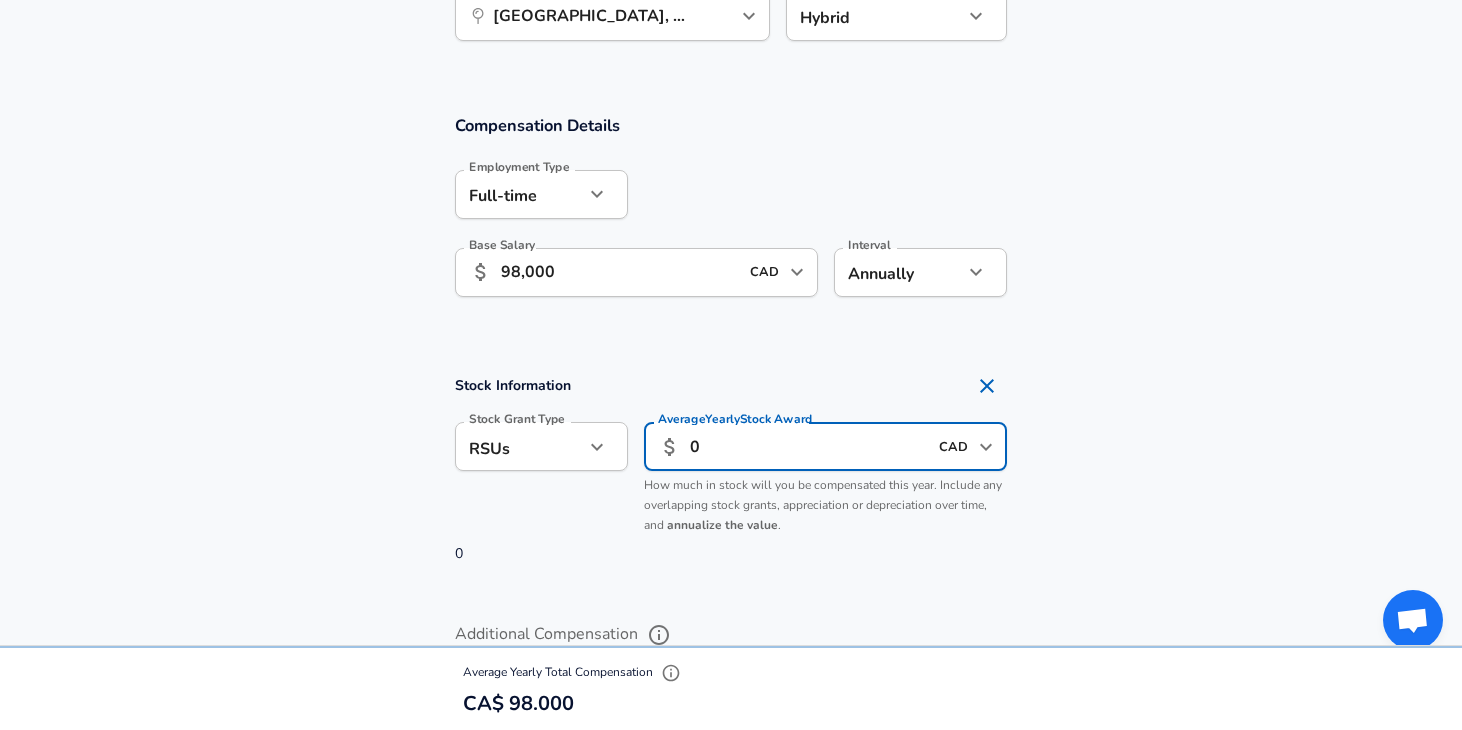type on "0" 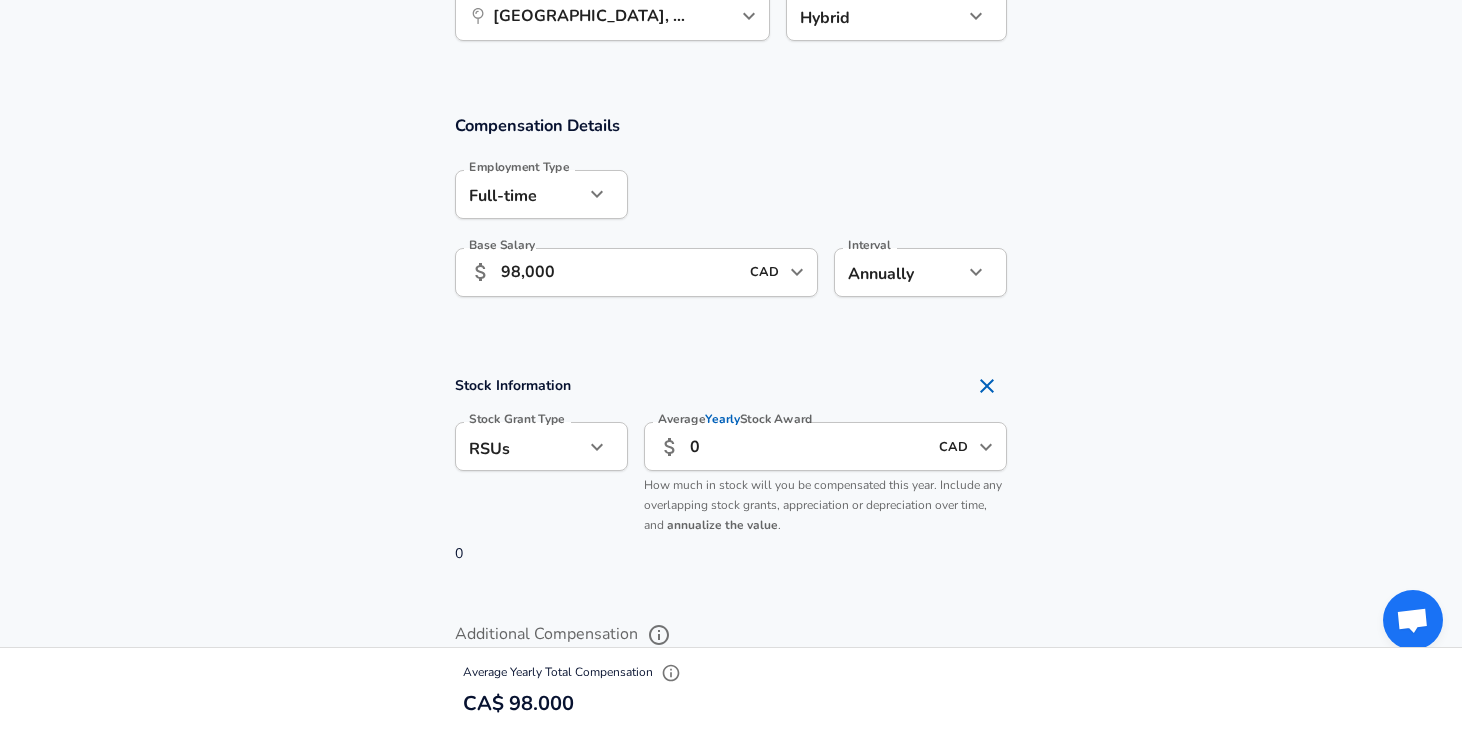 click on "Average  Yearly  Stock Award ​ 0 CAD ​ Average  Yearly  Stock Award   How much in stock will you be compensated this year. Include any overlapping stock grants, appreciation or depreciation over time, and   annualize the value ." at bounding box center [817, 475] 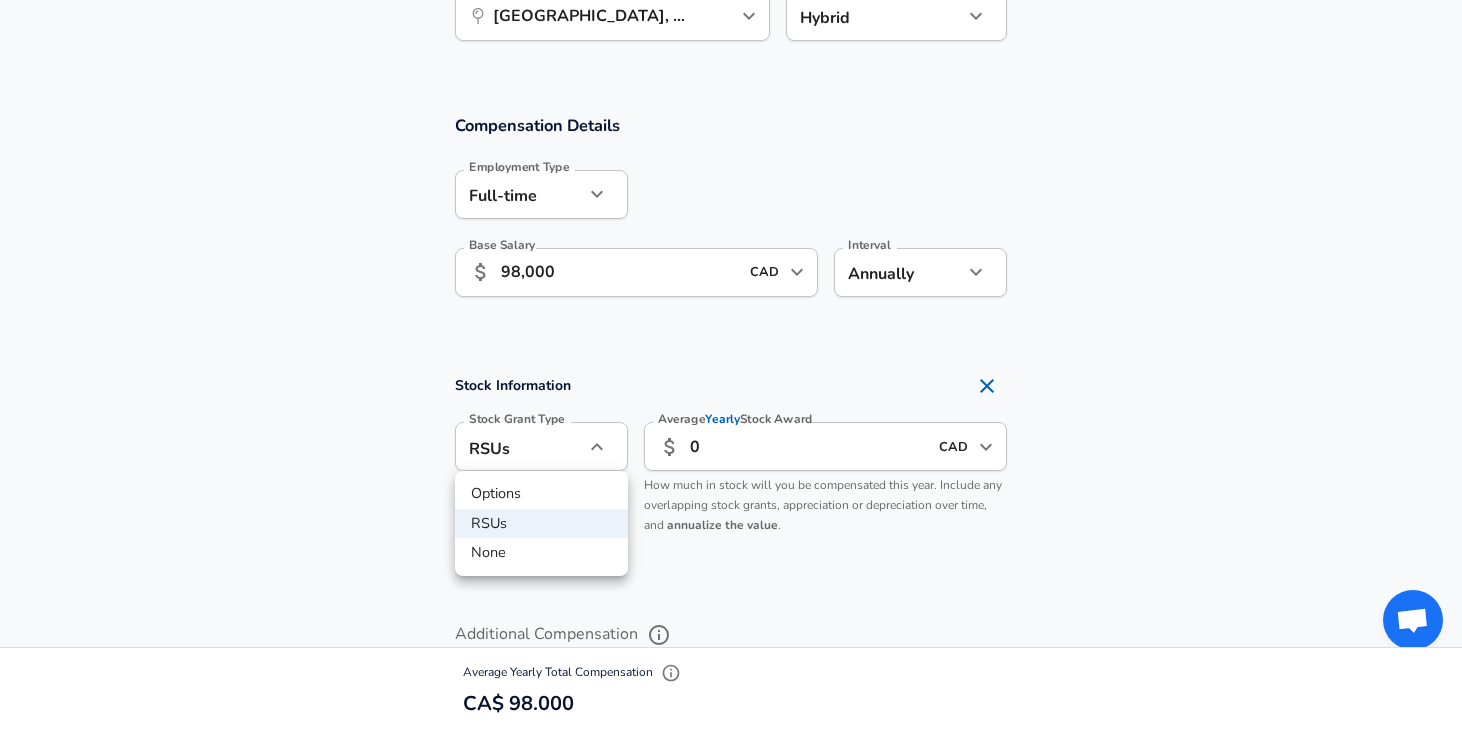 drag, startPoint x: 761, startPoint y: 584, endPoint x: 574, endPoint y: 555, distance: 189.2353 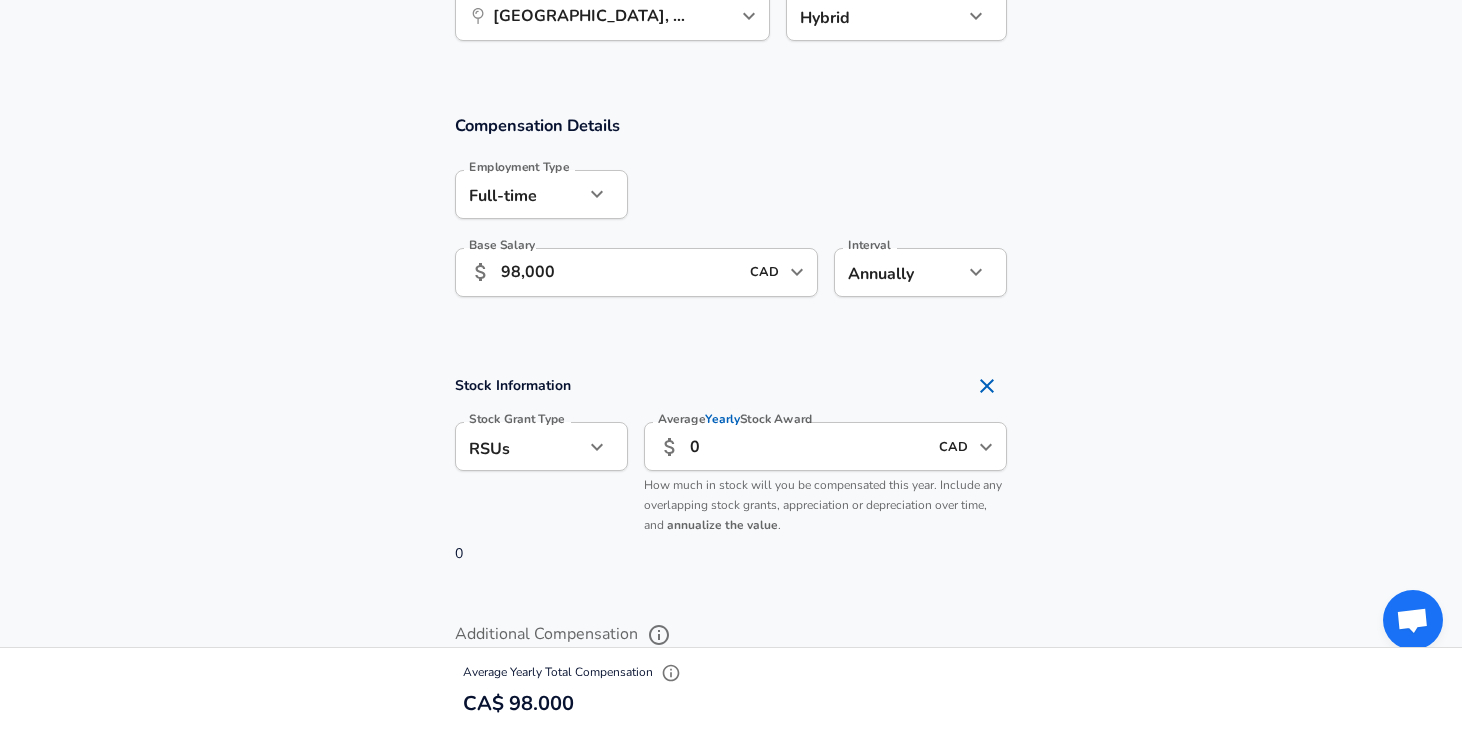 click on "Stock Information  Stock Grant Type RSUs stock Stock Grant Type Average  Yearly  Stock Award ​ 0 CAD ​ Average  Yearly  Stock Award   How much in stock will you be compensated this year. Include any overlapping stock grants, appreciation or depreciation over time, and   annualize the value . 0" at bounding box center [731, 465] 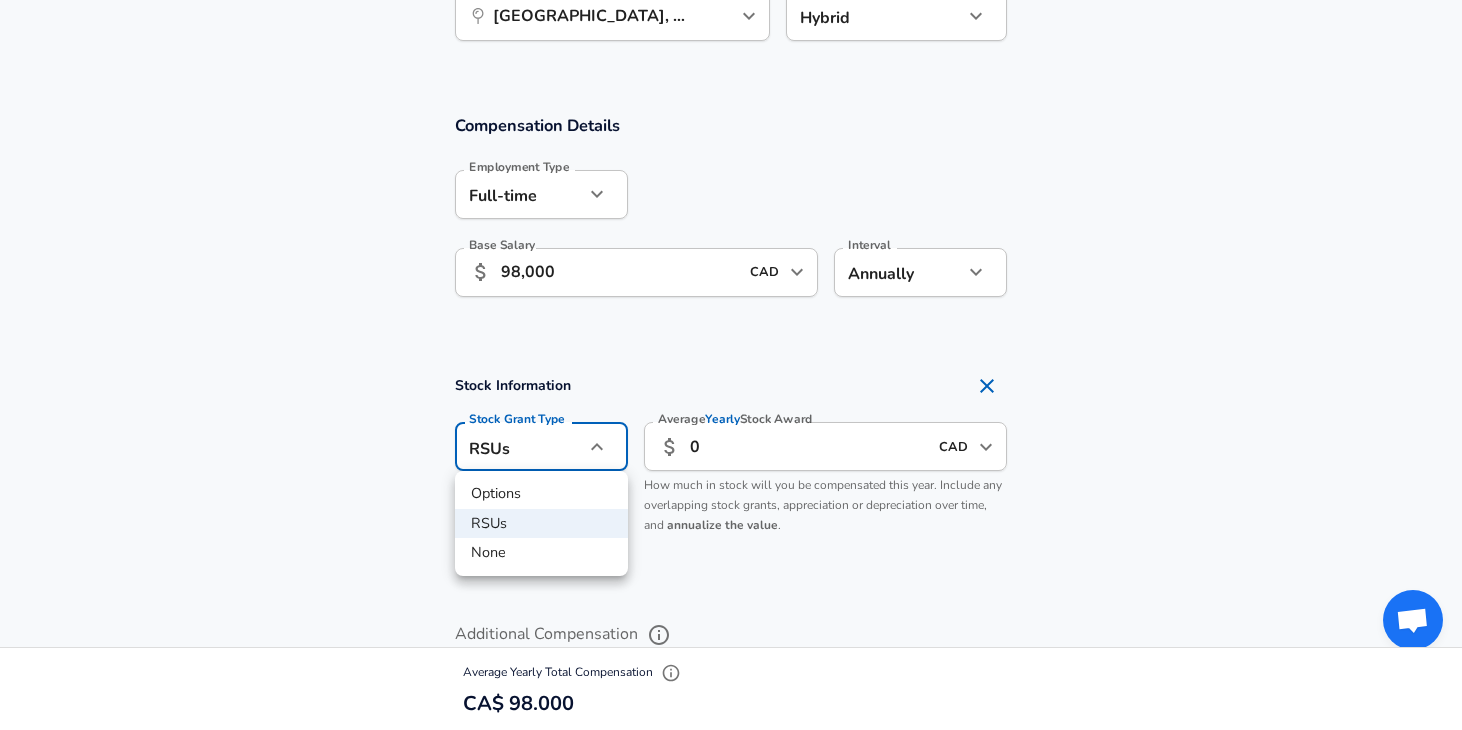 click on "Options RSUs None" at bounding box center [541, 523] 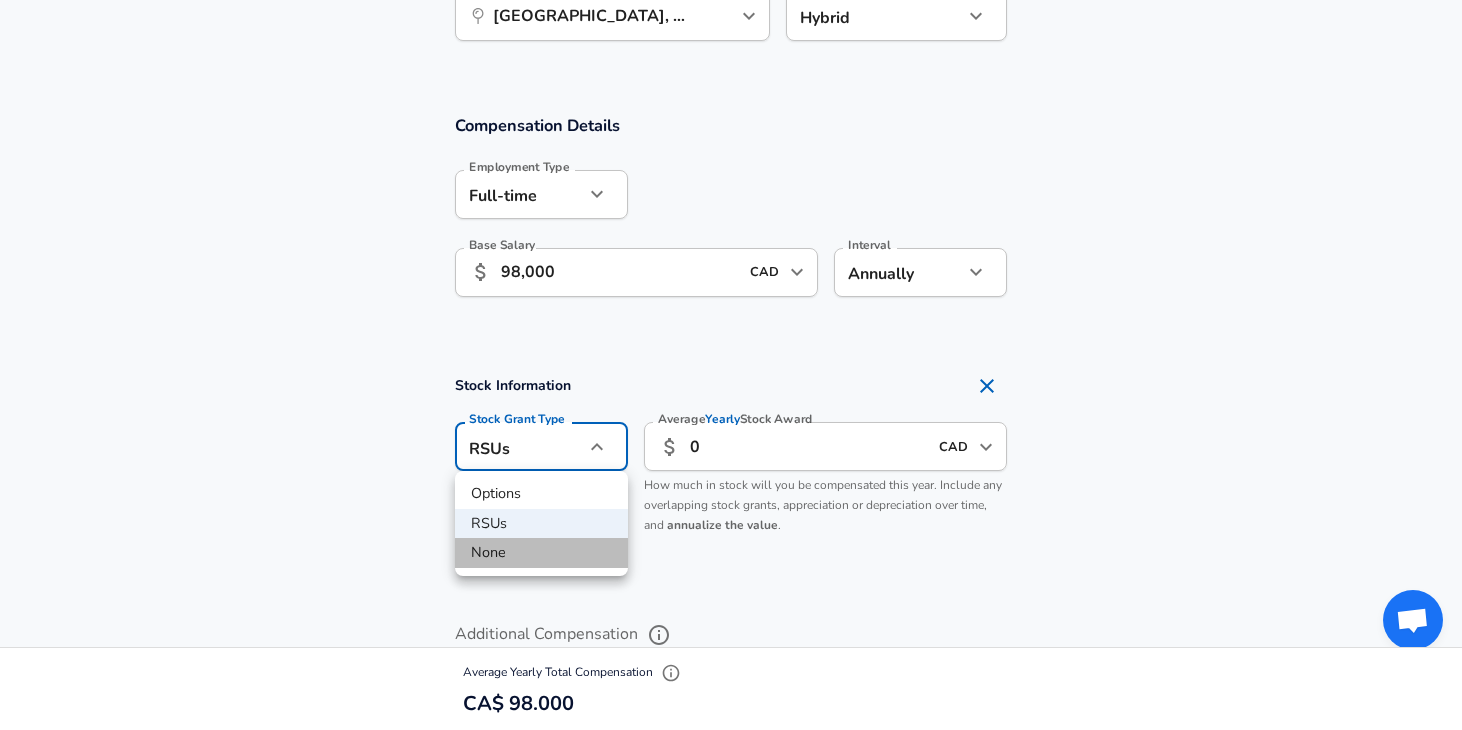 click on "None" at bounding box center [541, 553] 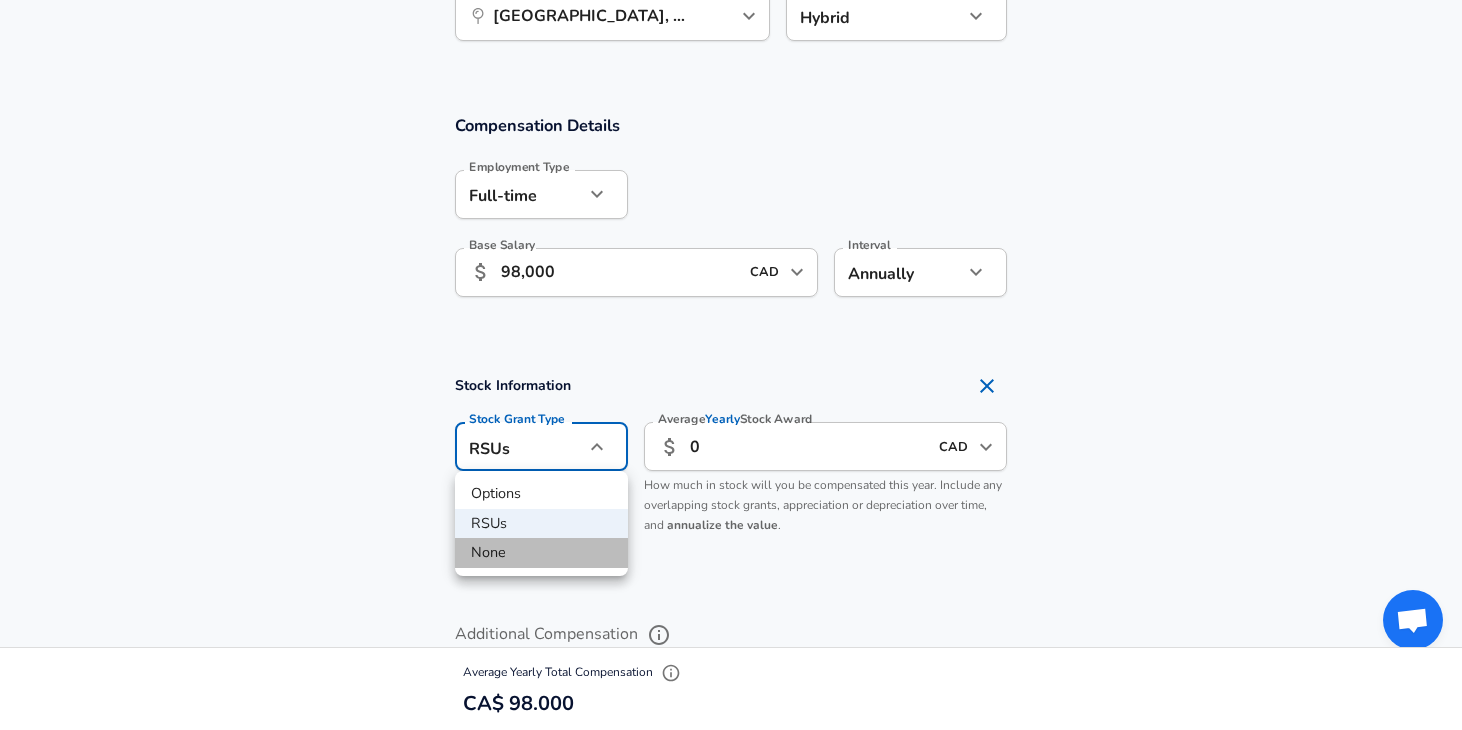 type on "none" 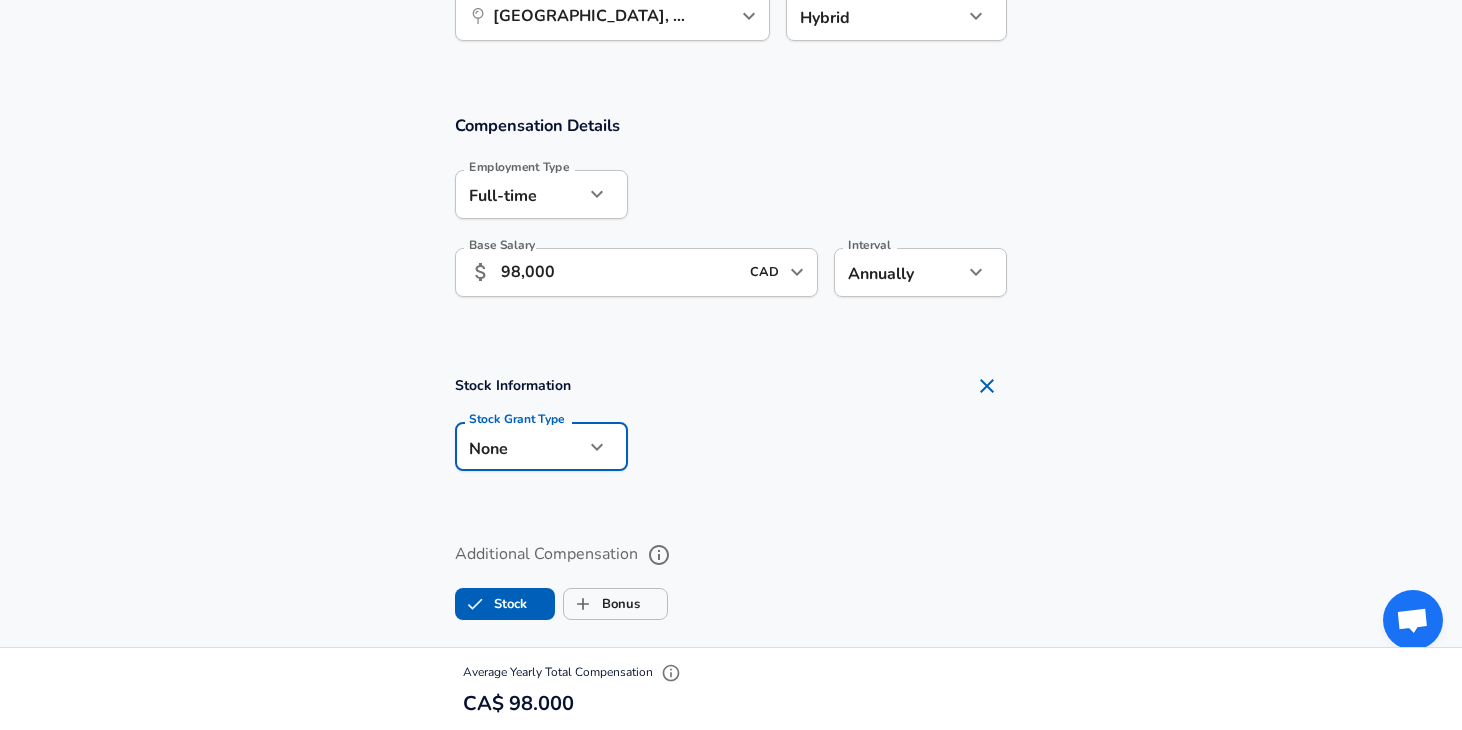 click on "Additional Compensation   Stock Bonus" at bounding box center (731, 575) 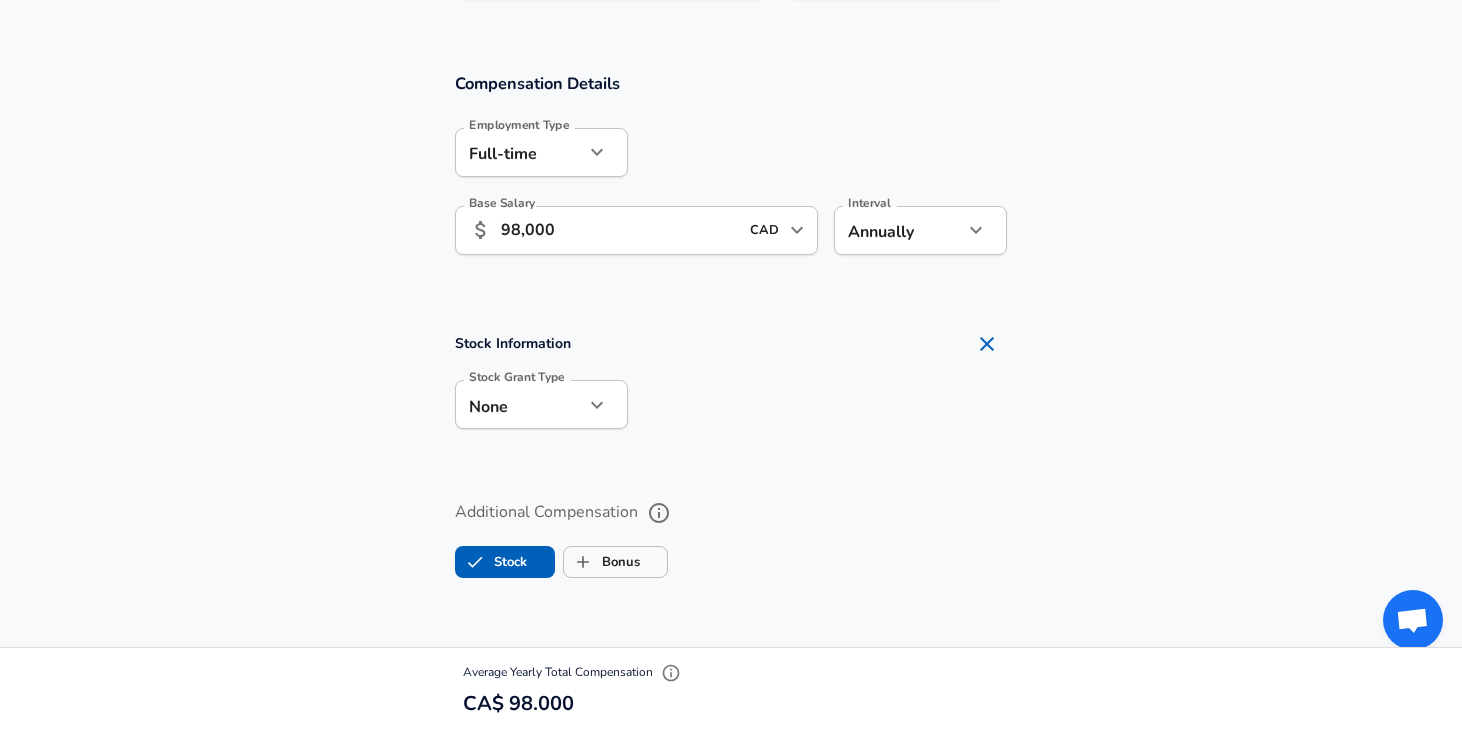 scroll, scrollTop: 1303, scrollLeft: 0, axis: vertical 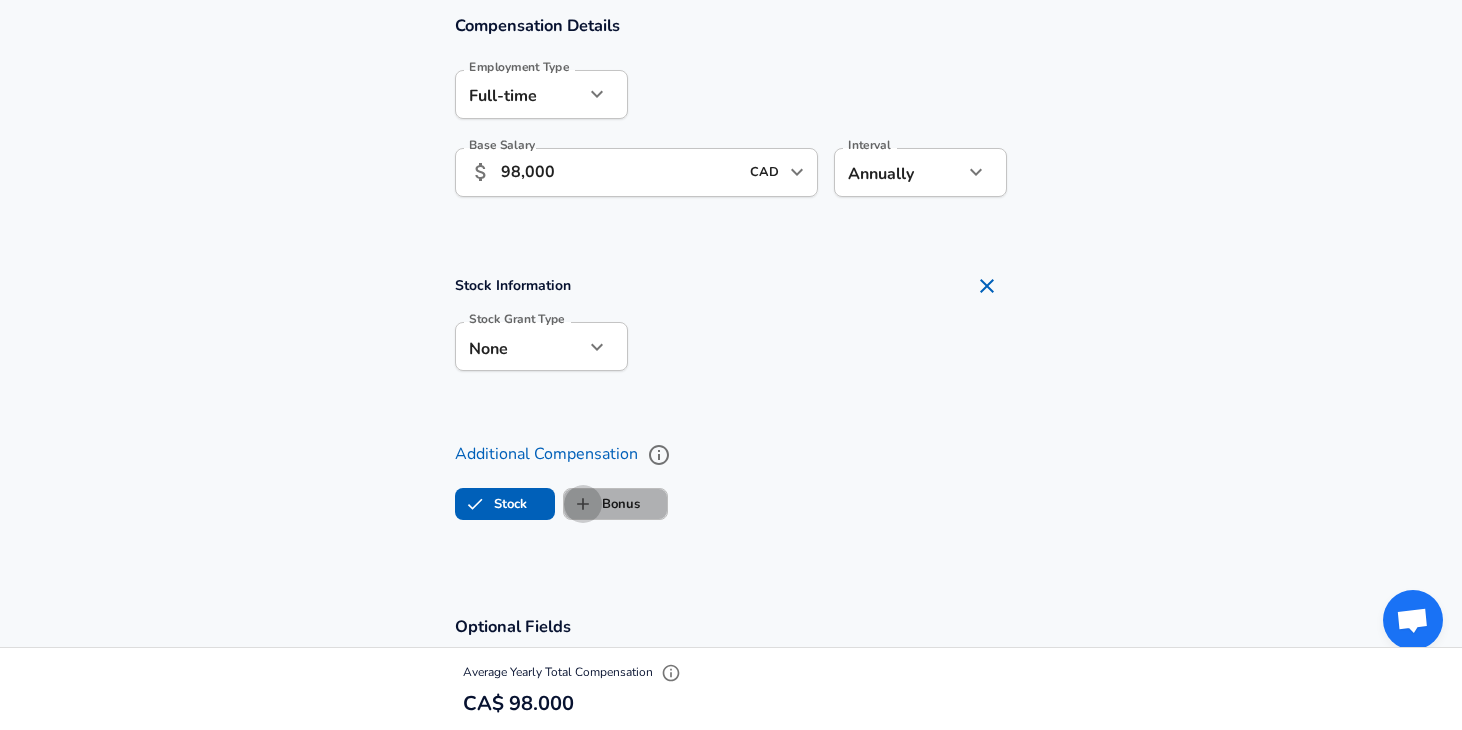 click on "Bonus" at bounding box center [583, 504] 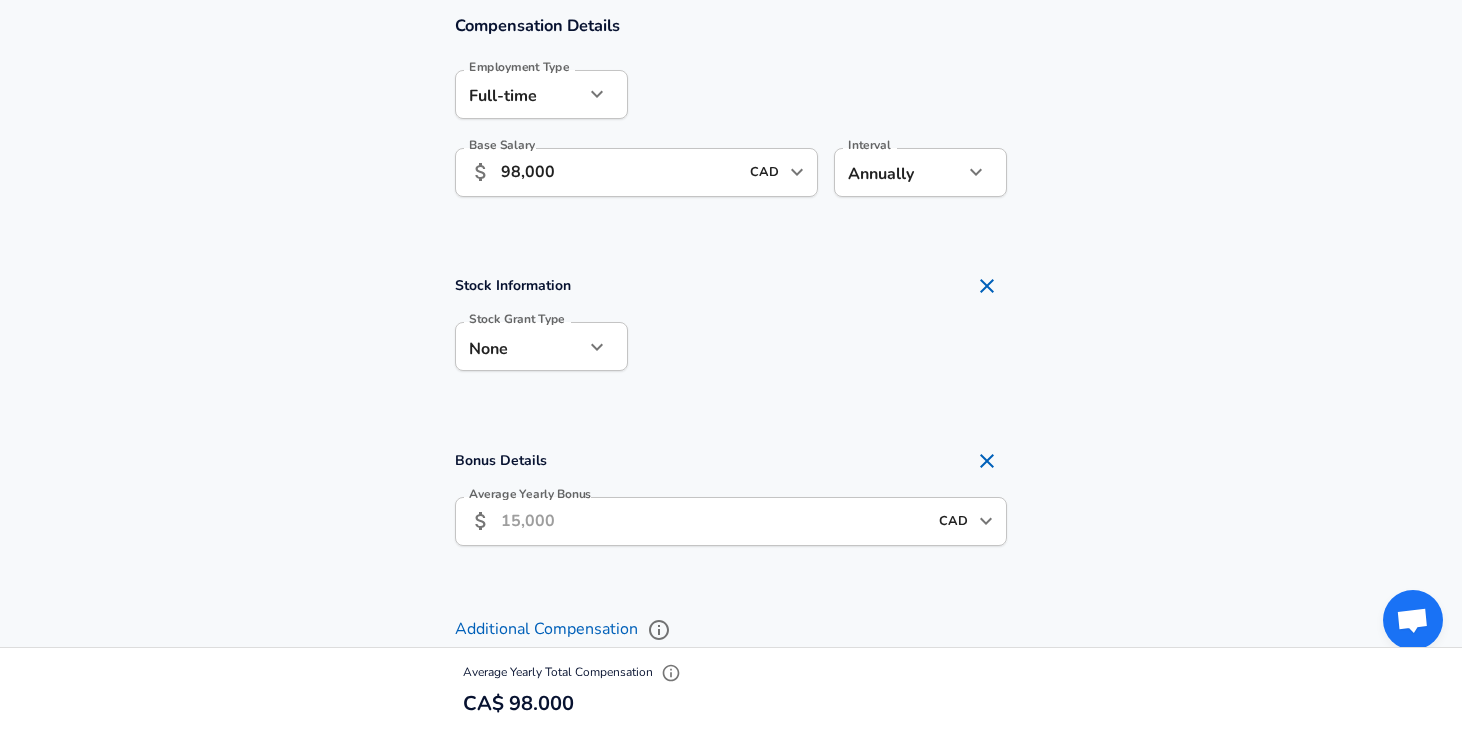 checkbox on "true" 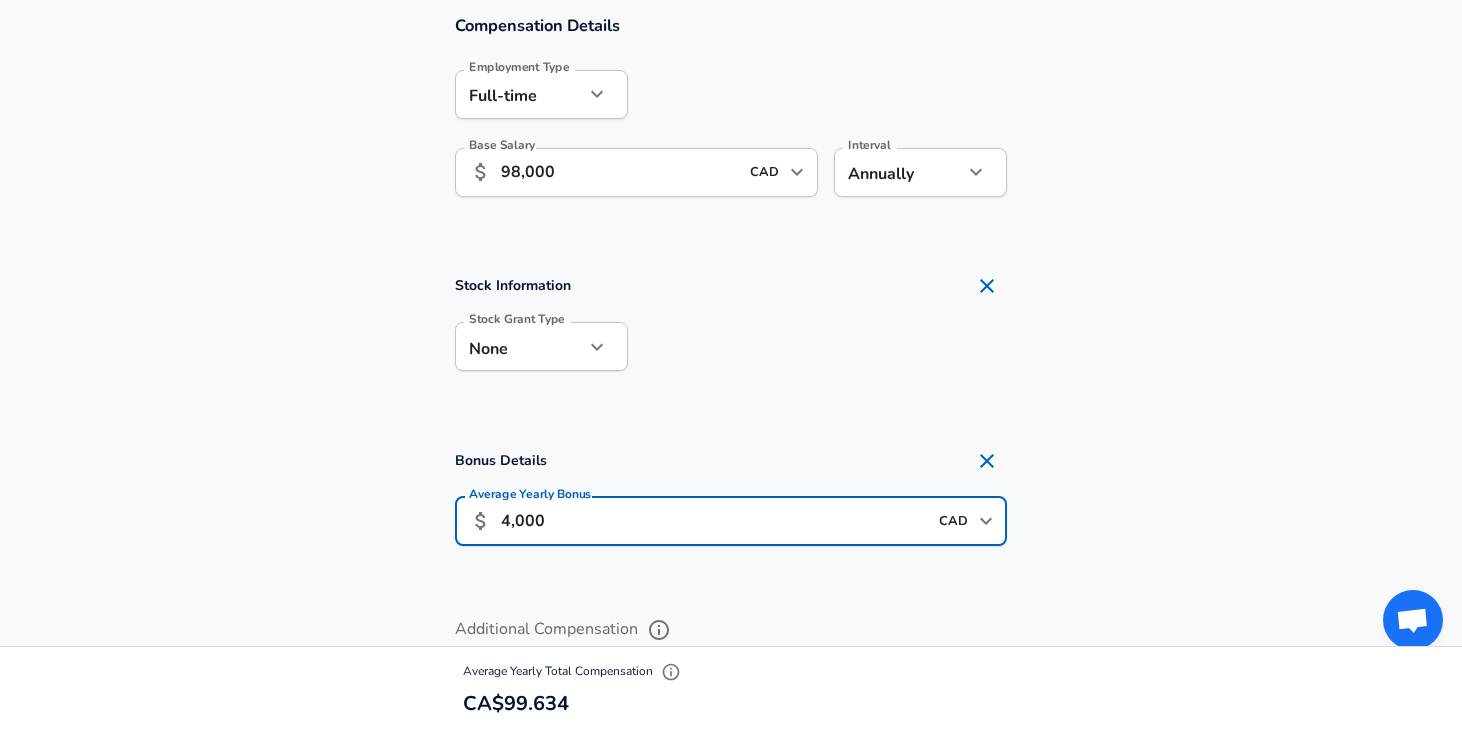 click on "4,000" at bounding box center (714, 521) 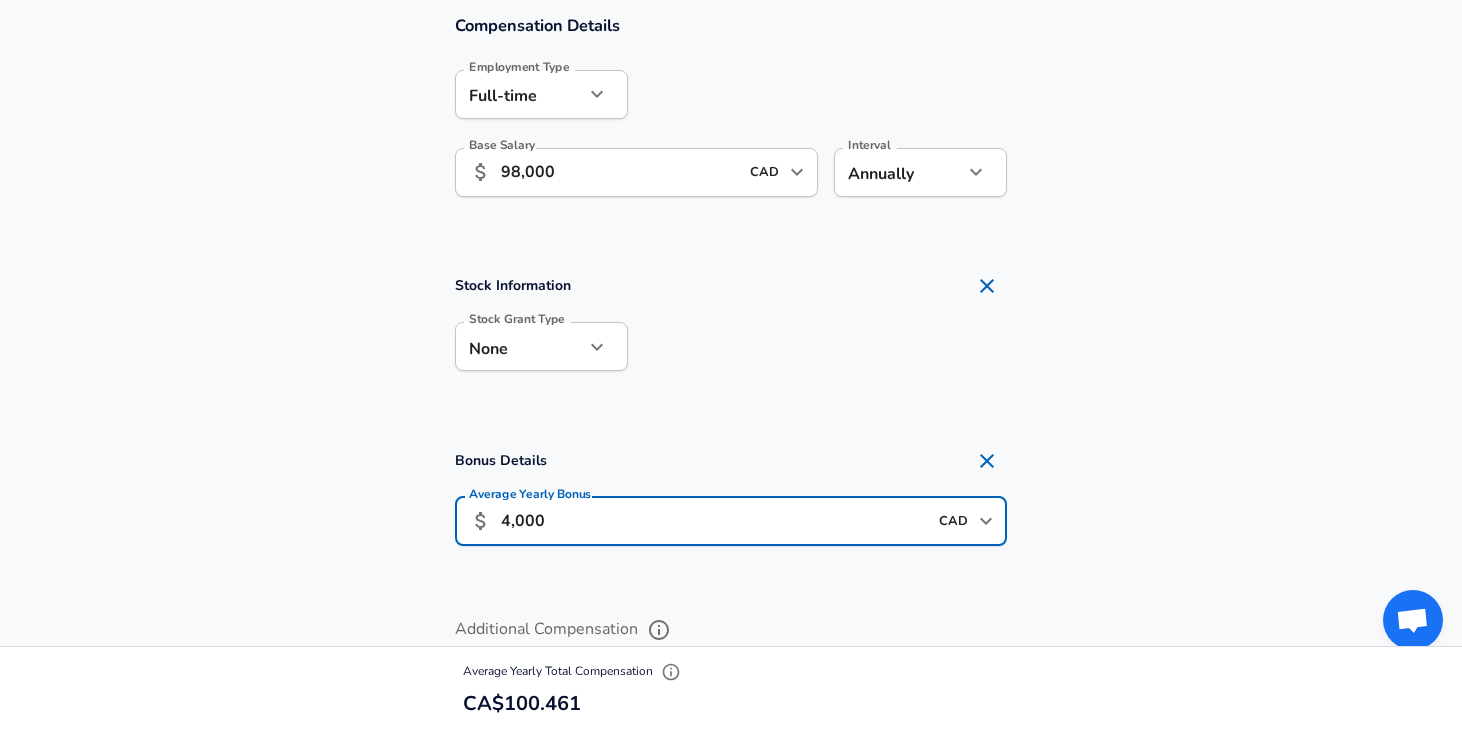 type on "4,000" 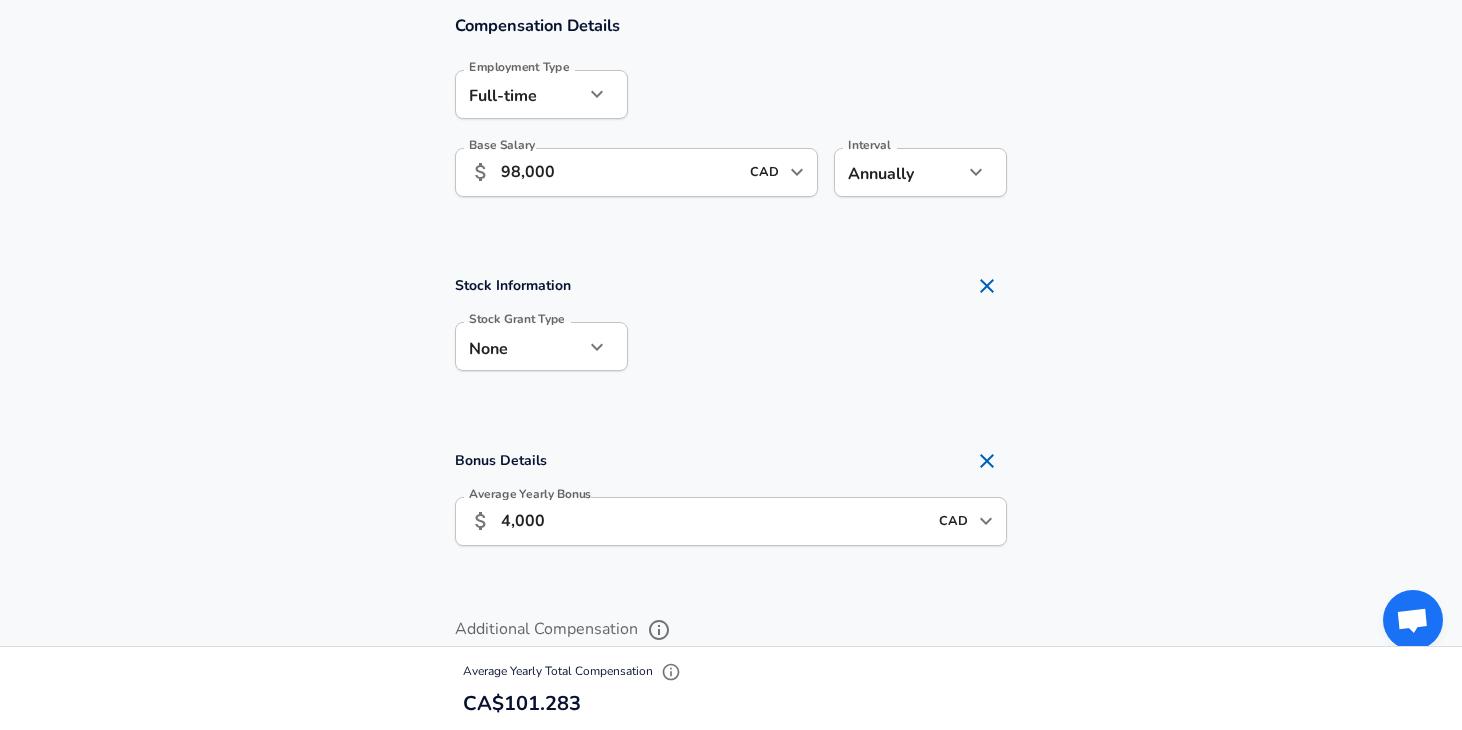 click on "Bonus Details  Average Yearly Bonus ​ 4,000 CAD ​ Average Yearly Bonus" at bounding box center (731, 503) 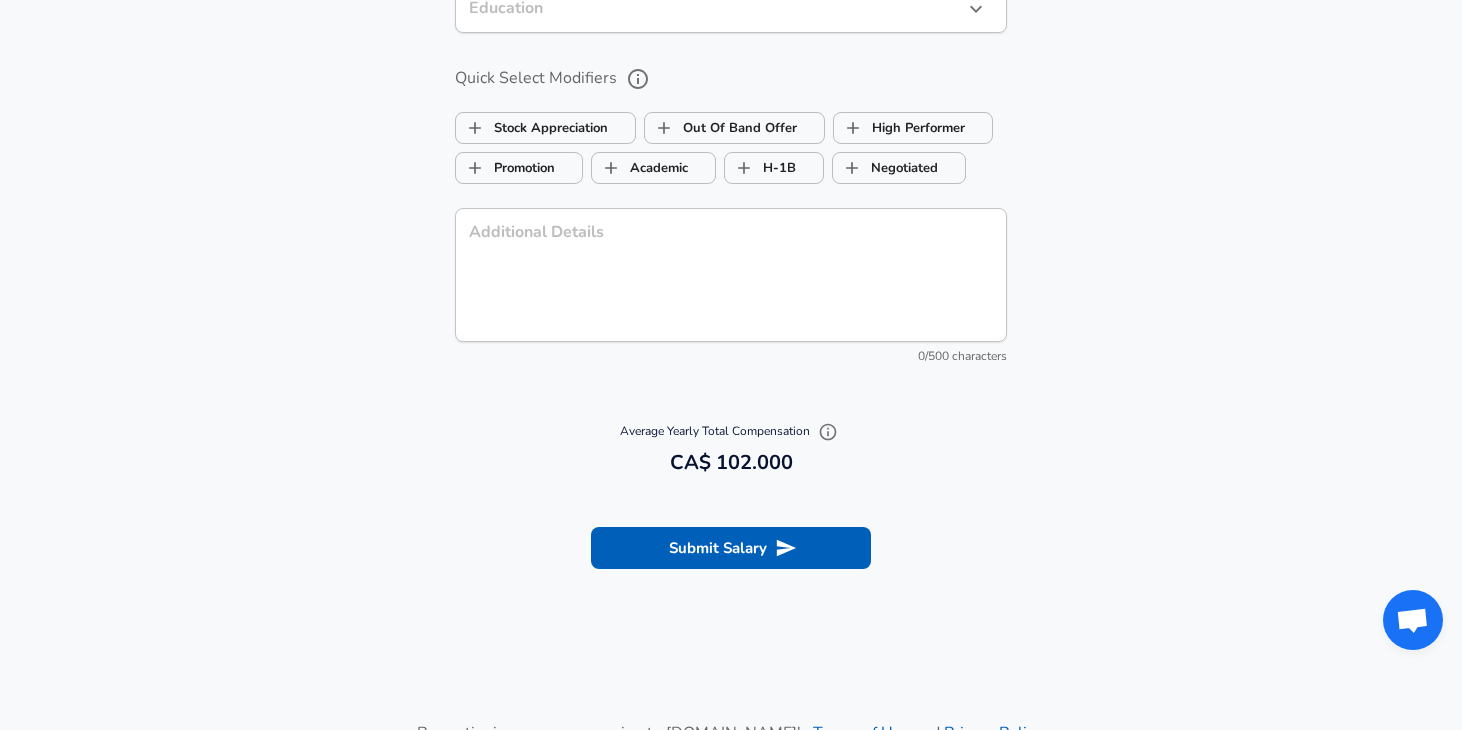 scroll, scrollTop: 2298, scrollLeft: 0, axis: vertical 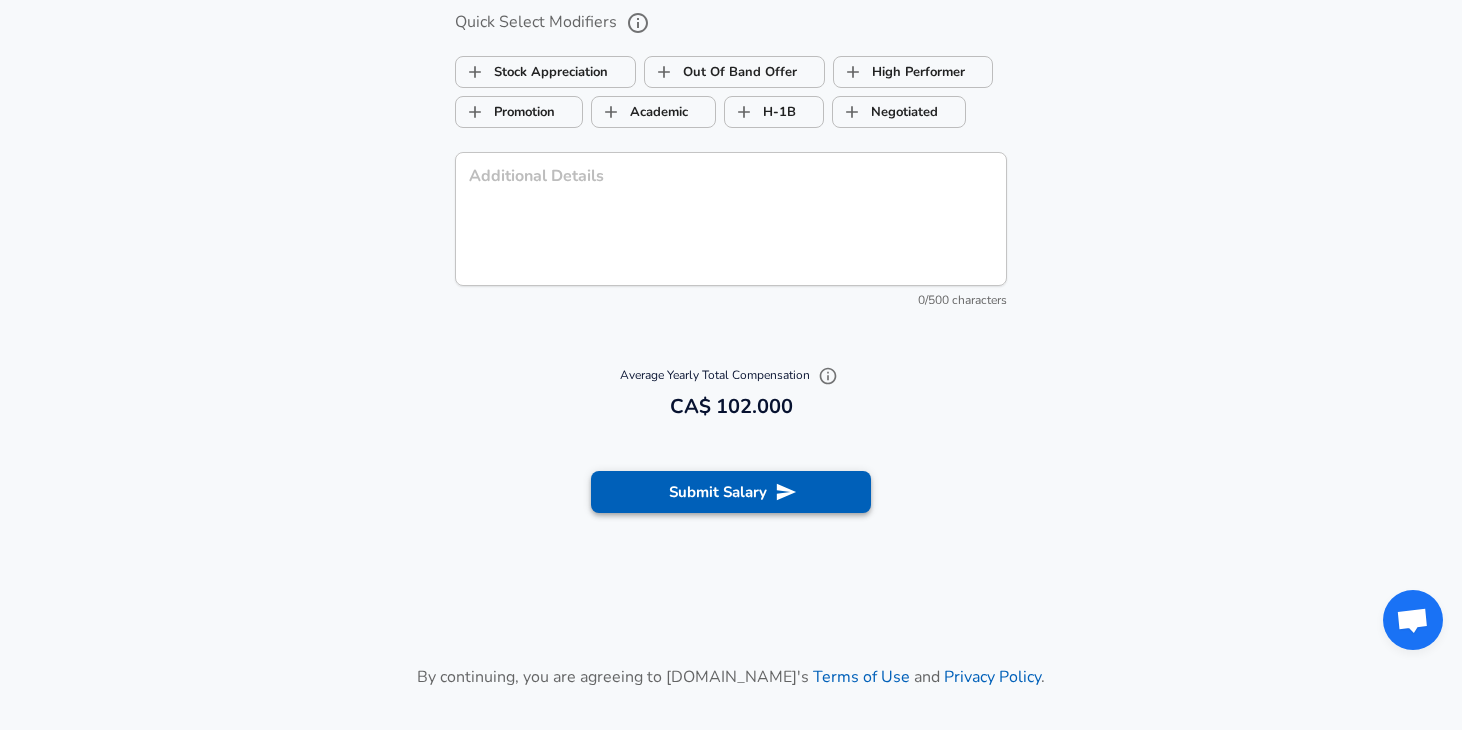 click on "Submit Salary" at bounding box center (731, 492) 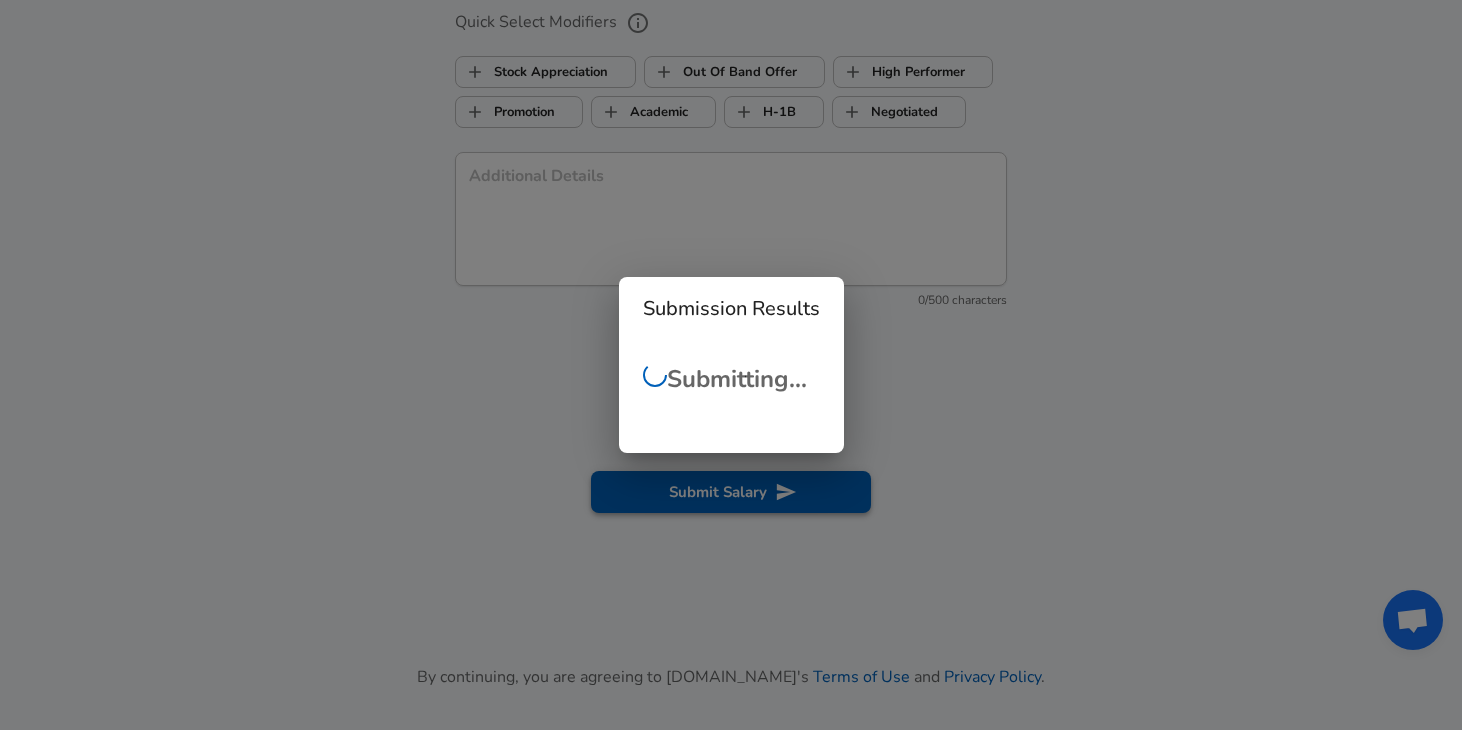 checkbox on "false" 